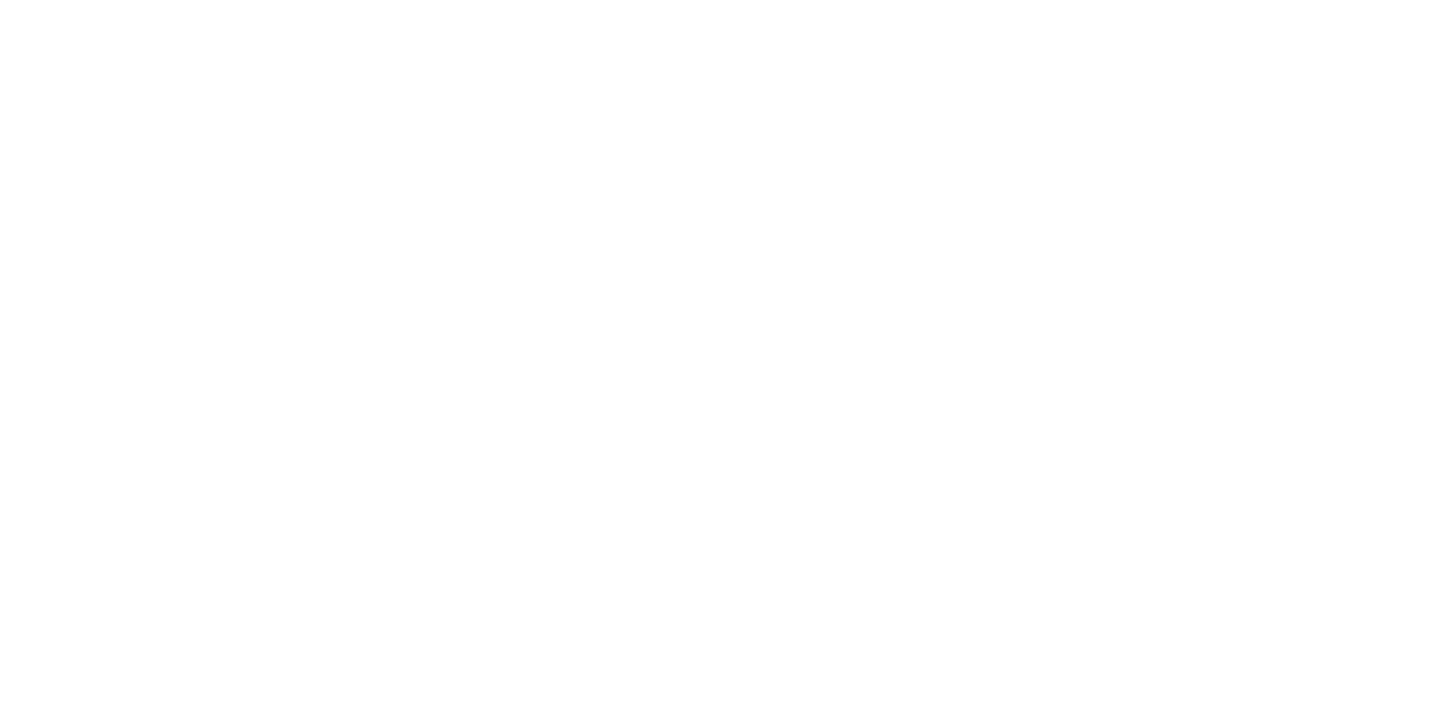 scroll, scrollTop: 0, scrollLeft: 0, axis: both 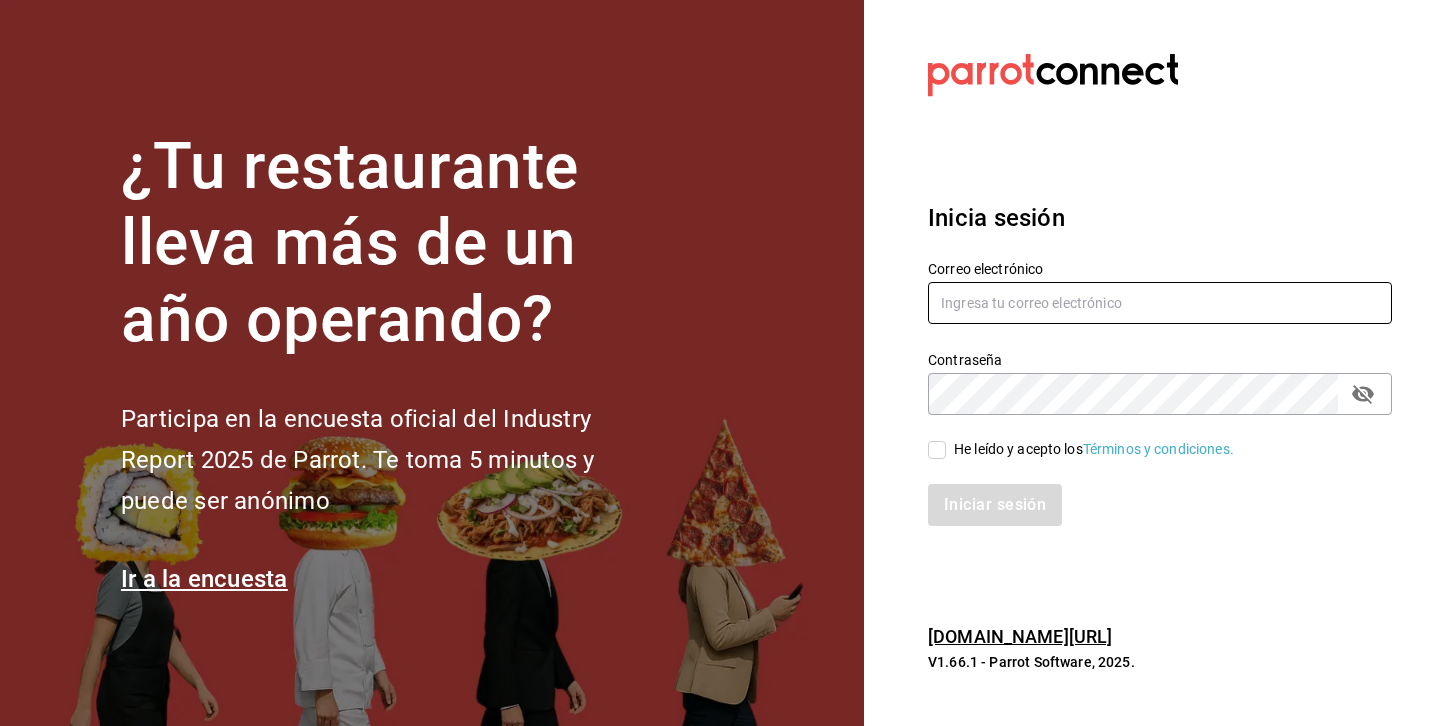 click at bounding box center (1160, 303) 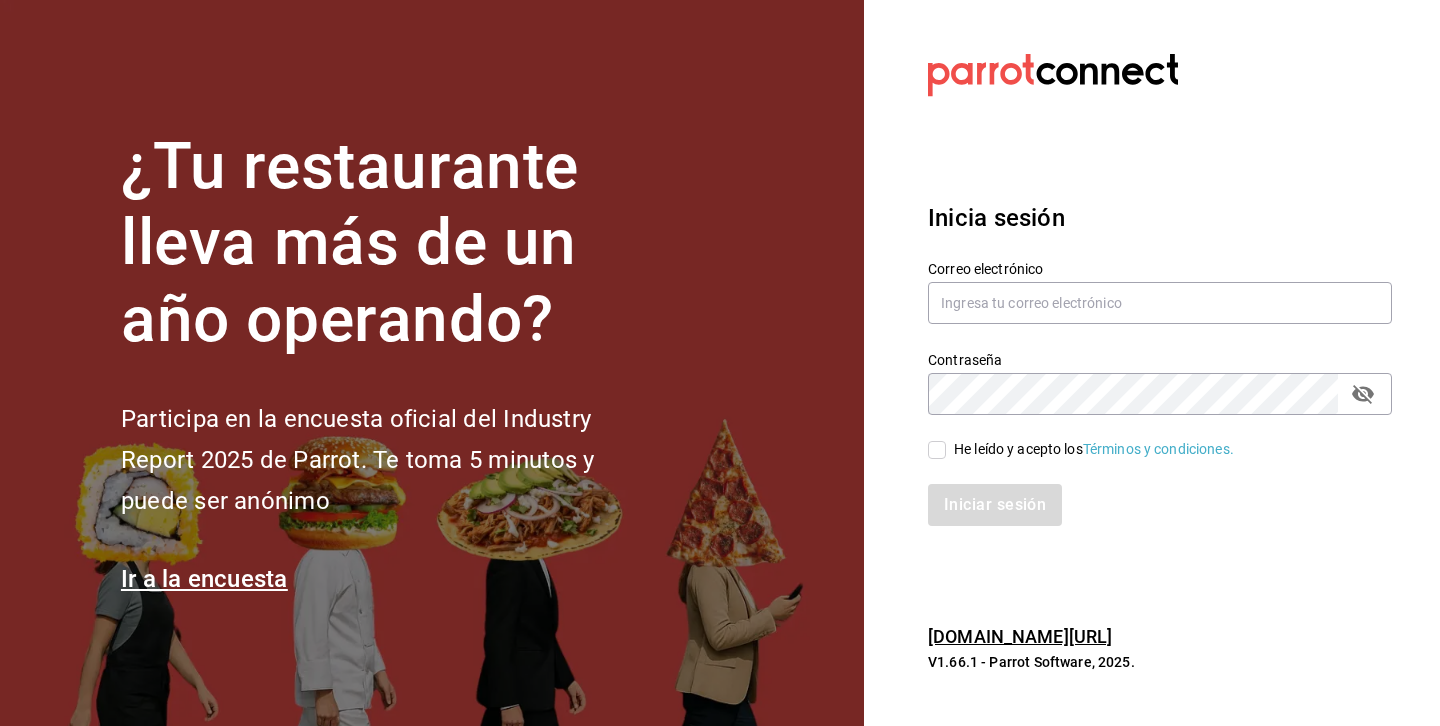 click on "Contraseña Contraseña" at bounding box center (1148, 371) 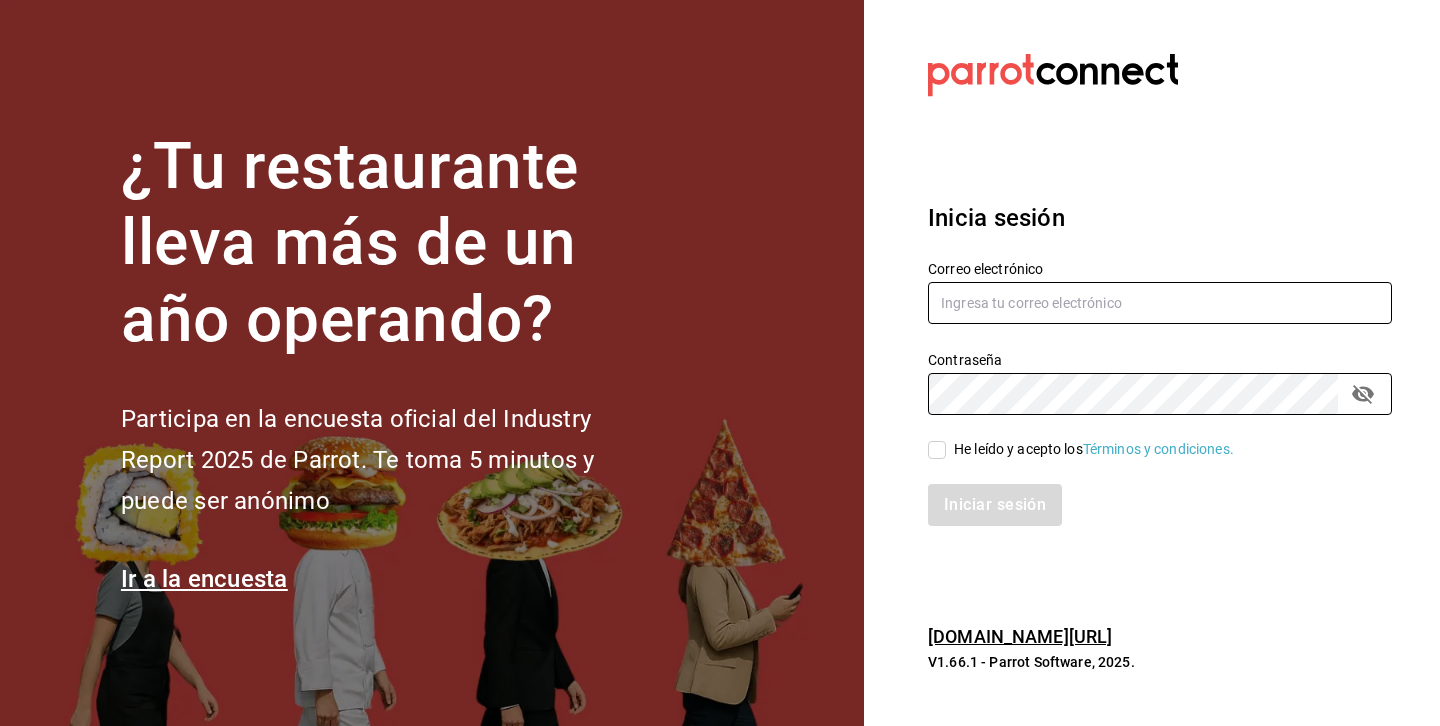 click at bounding box center [1160, 303] 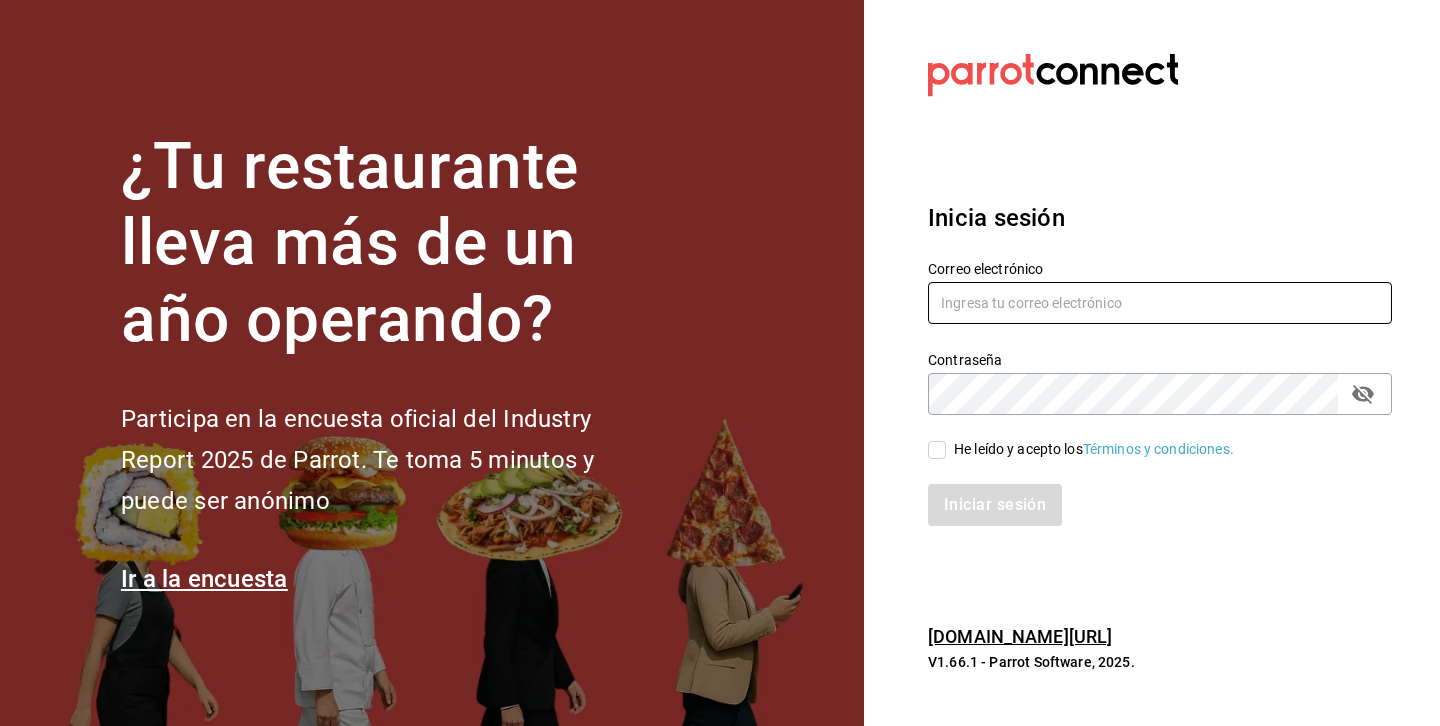 type on "diegotorrescano21@gmail.com" 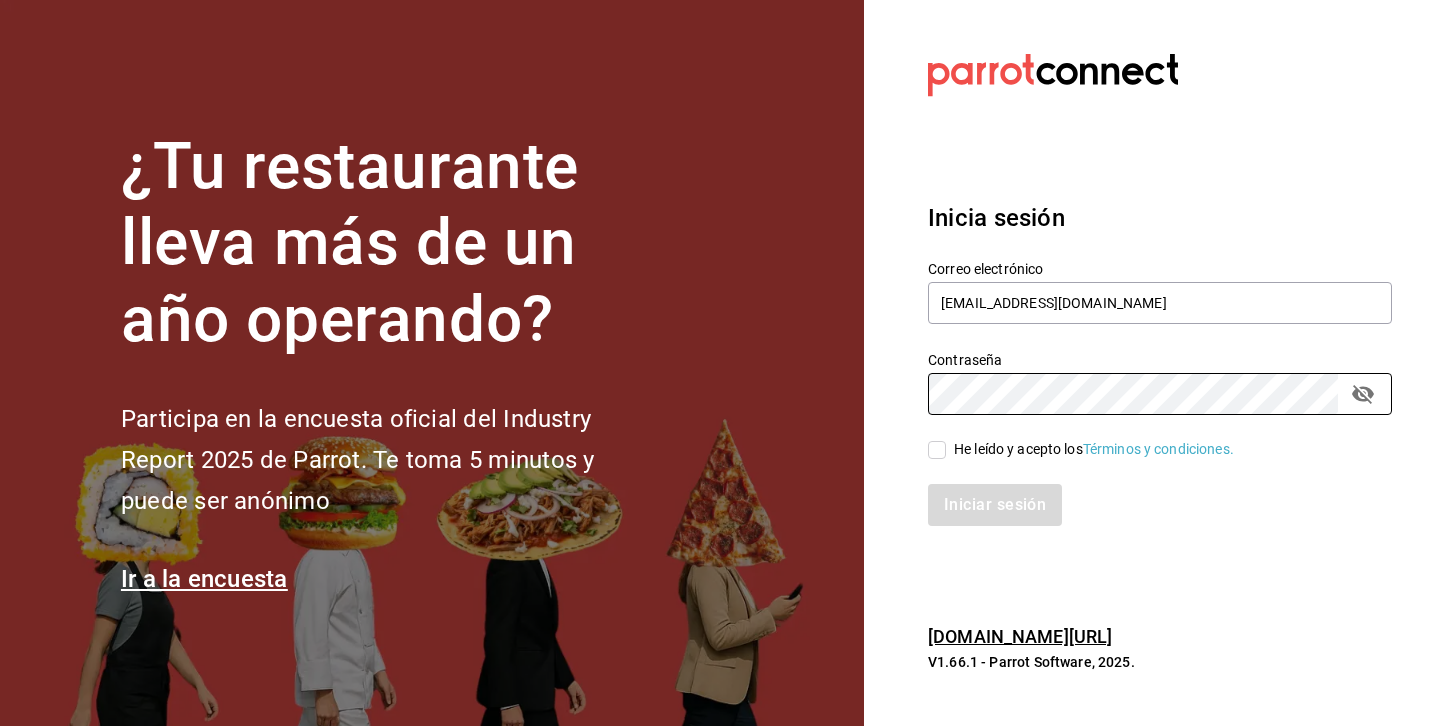click on "He leído y acepto los  Términos y condiciones." at bounding box center [937, 450] 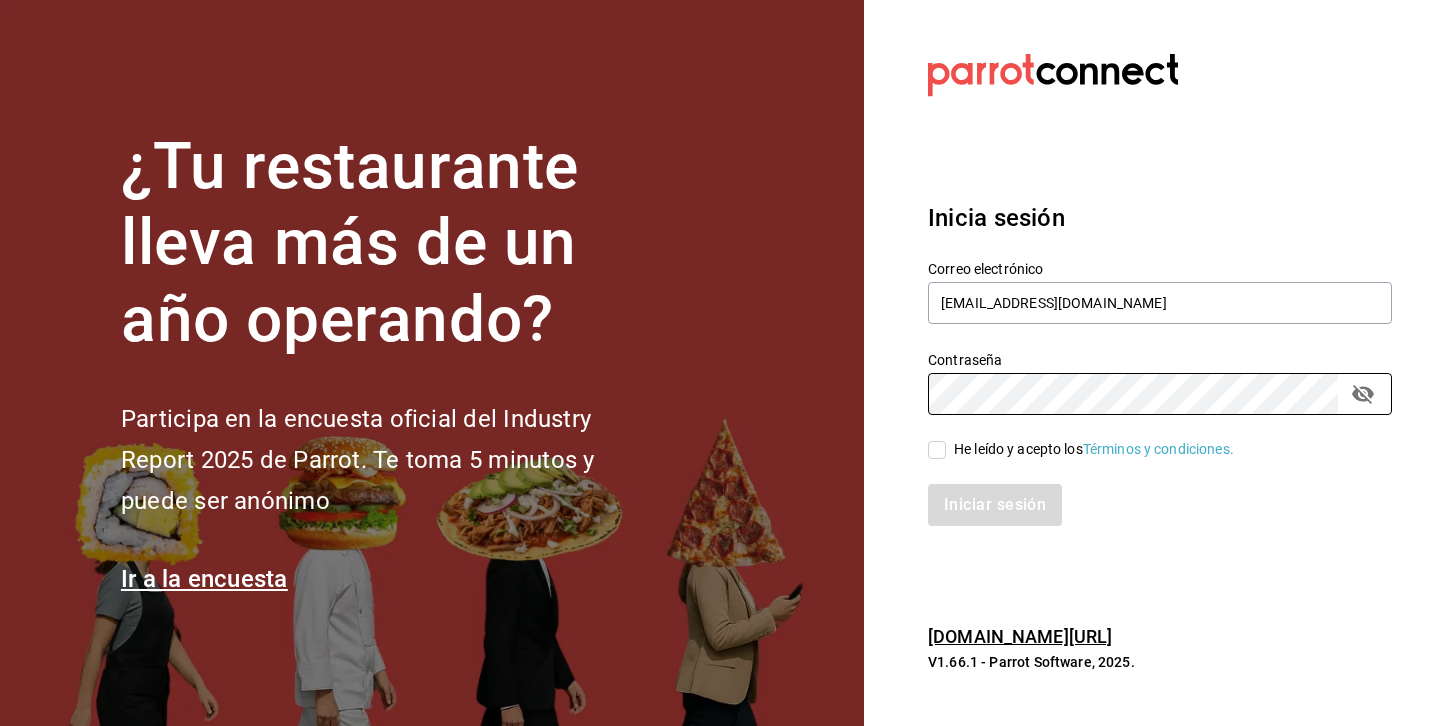 checkbox on "true" 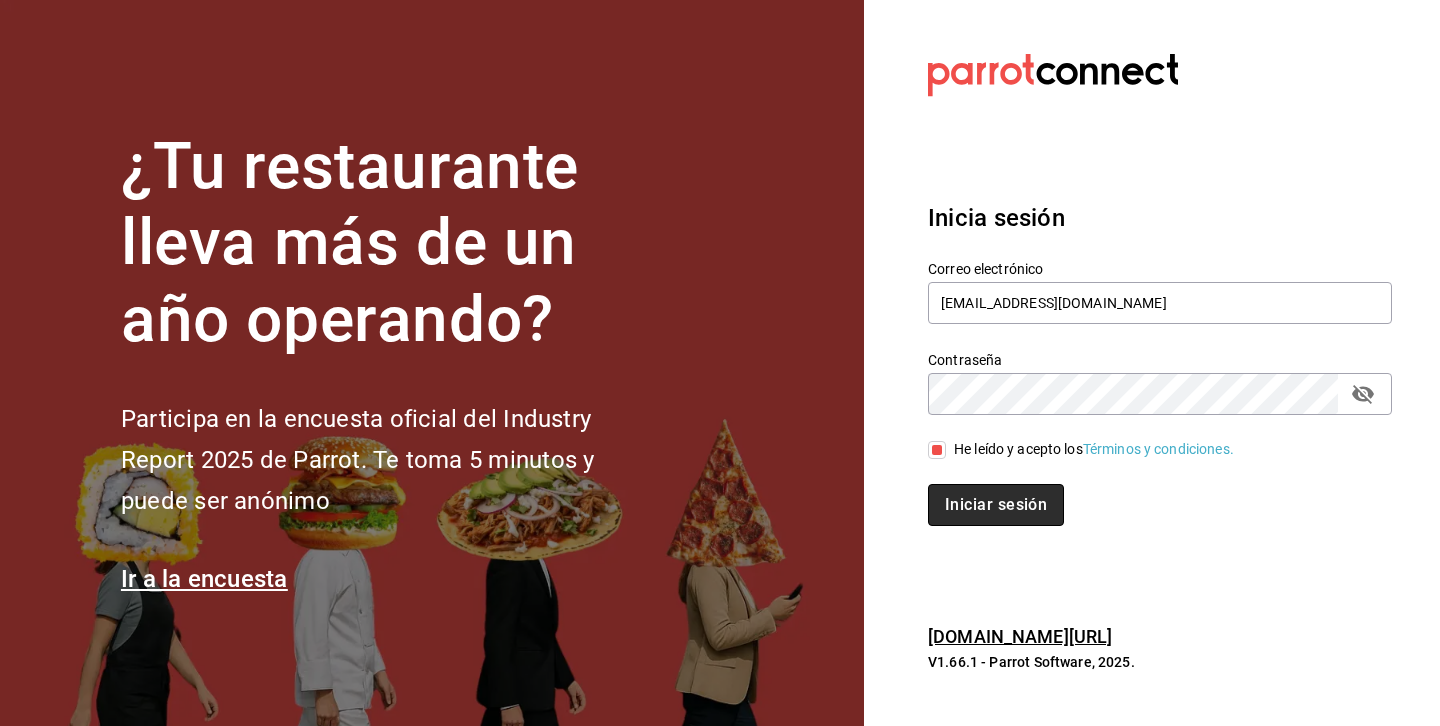 click on "Iniciar sesión" at bounding box center [996, 505] 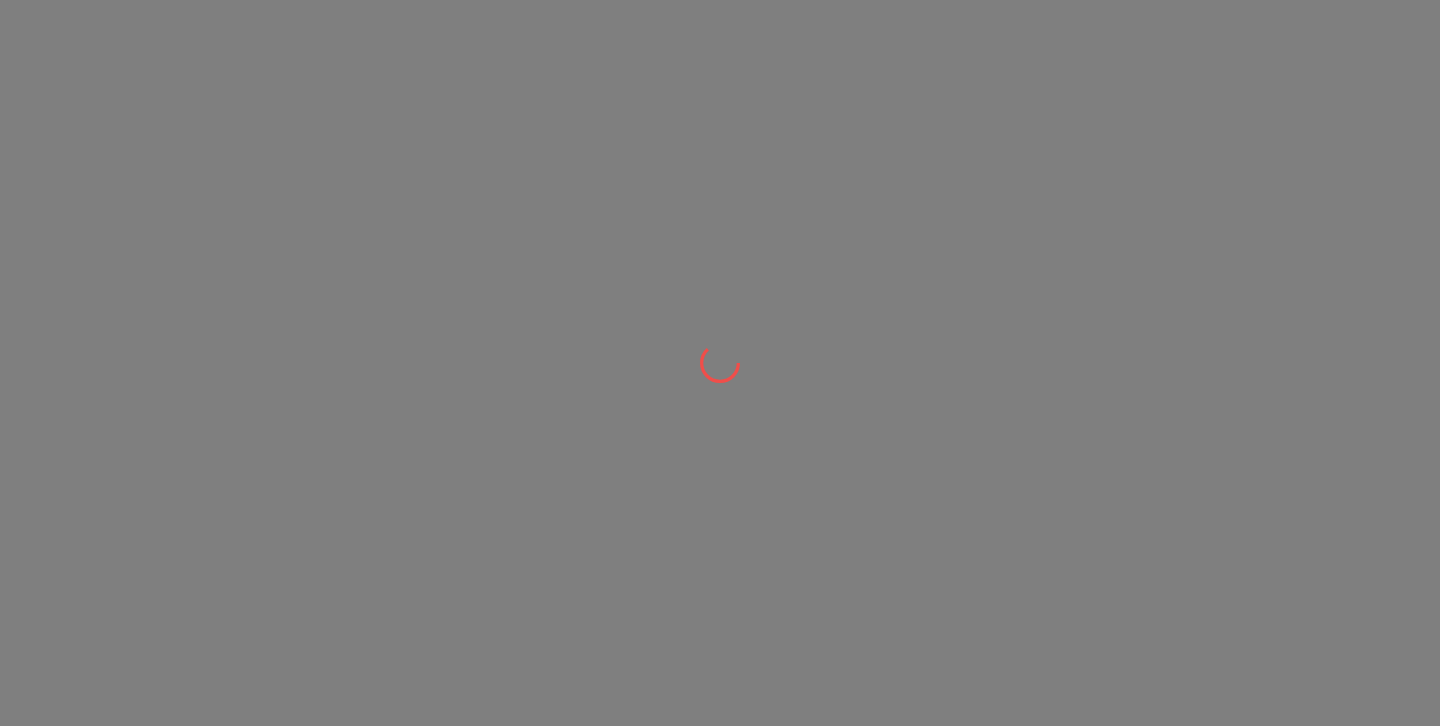 scroll, scrollTop: 0, scrollLeft: 0, axis: both 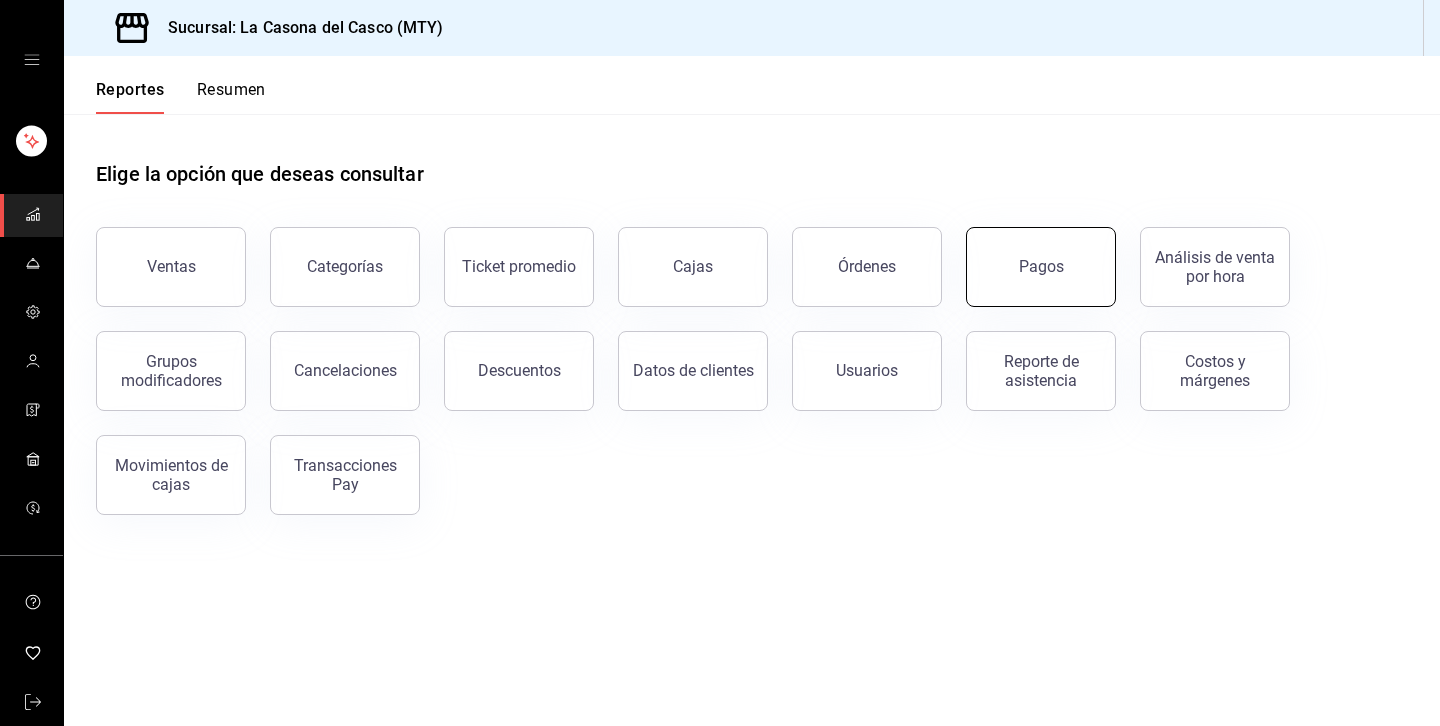 click on "Pagos" at bounding box center [1041, 267] 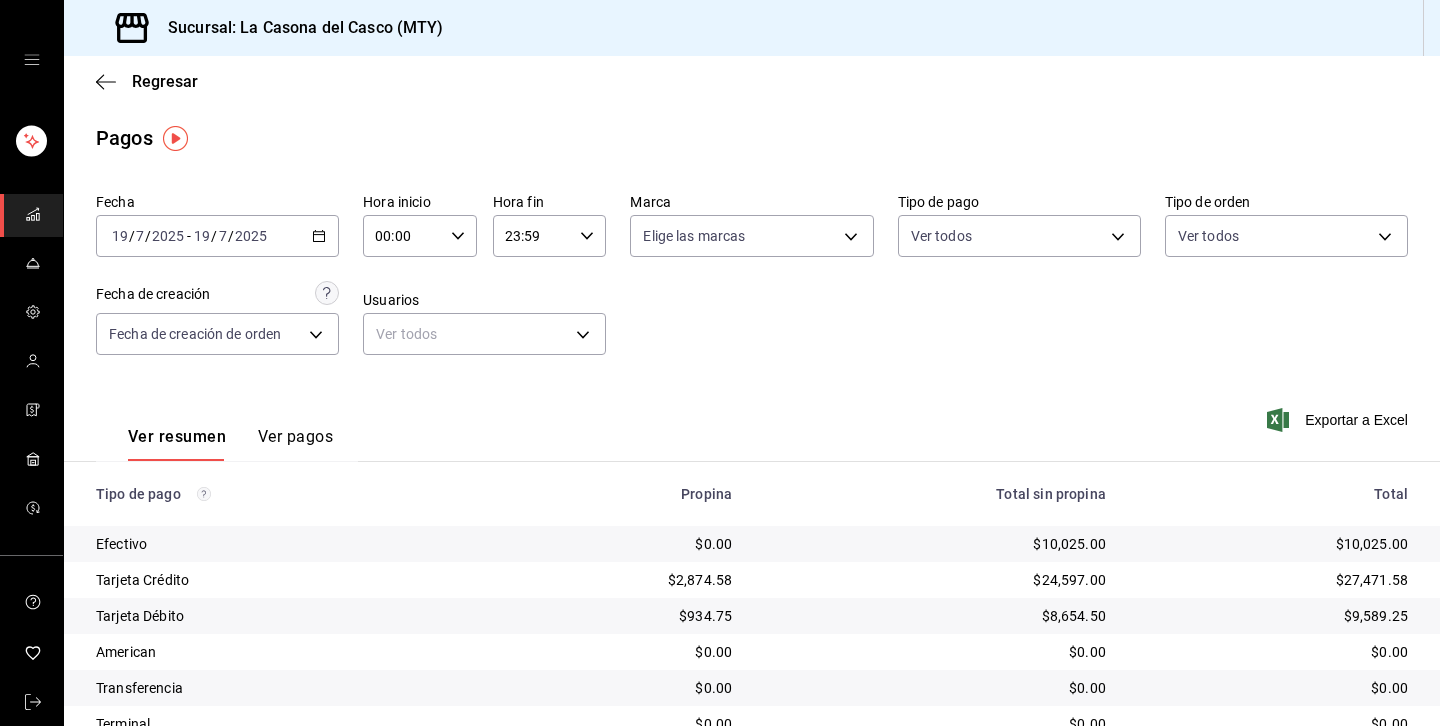 click on "[DATE] [DATE] - [DATE] [DATE]" at bounding box center [217, 236] 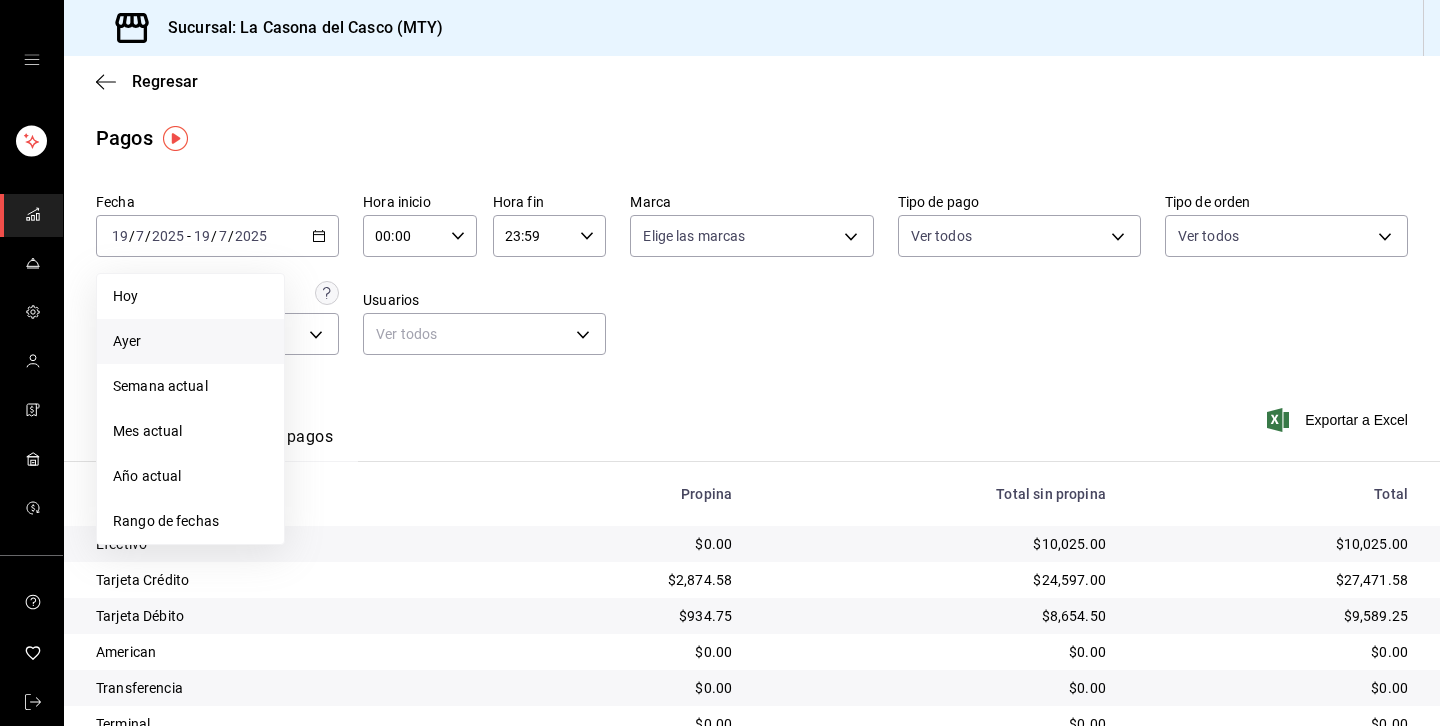 click on "Ayer" at bounding box center [190, 341] 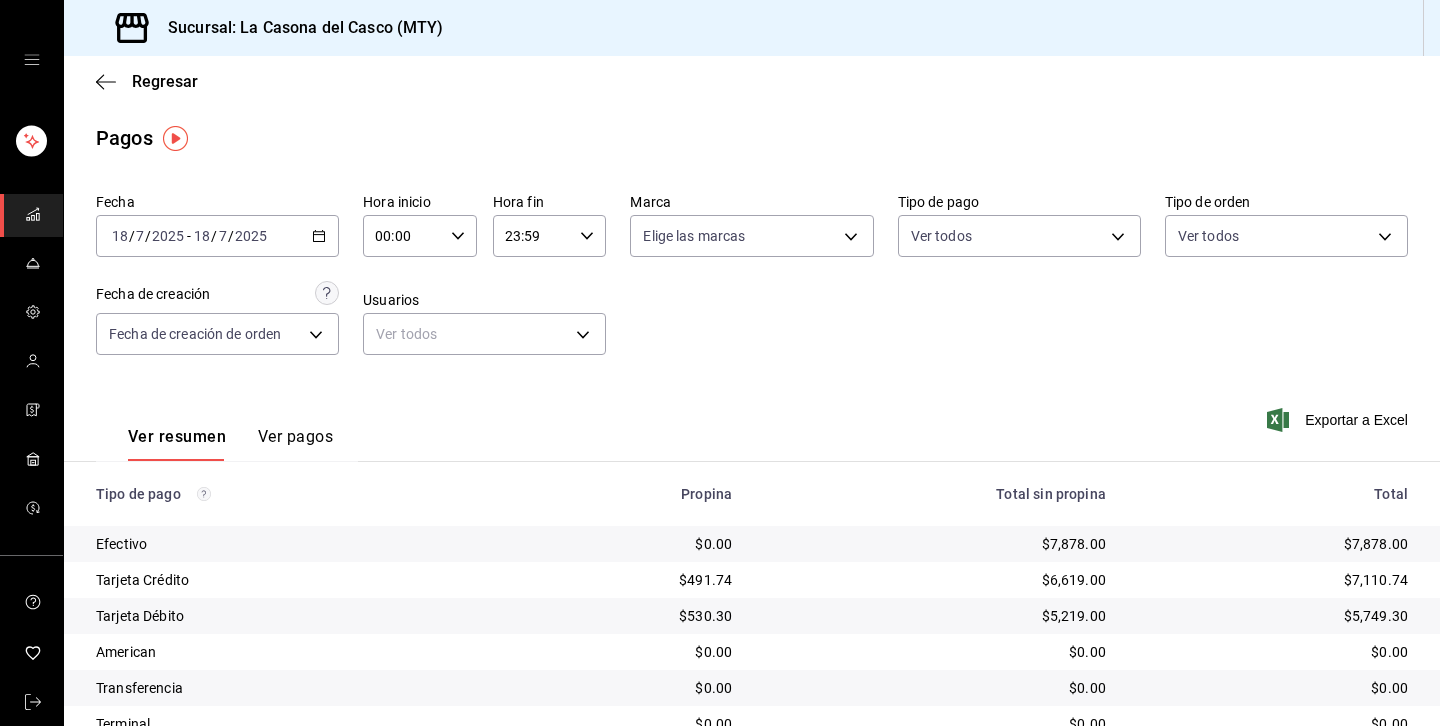 click on "Exportar a Excel" at bounding box center [1277, 420] 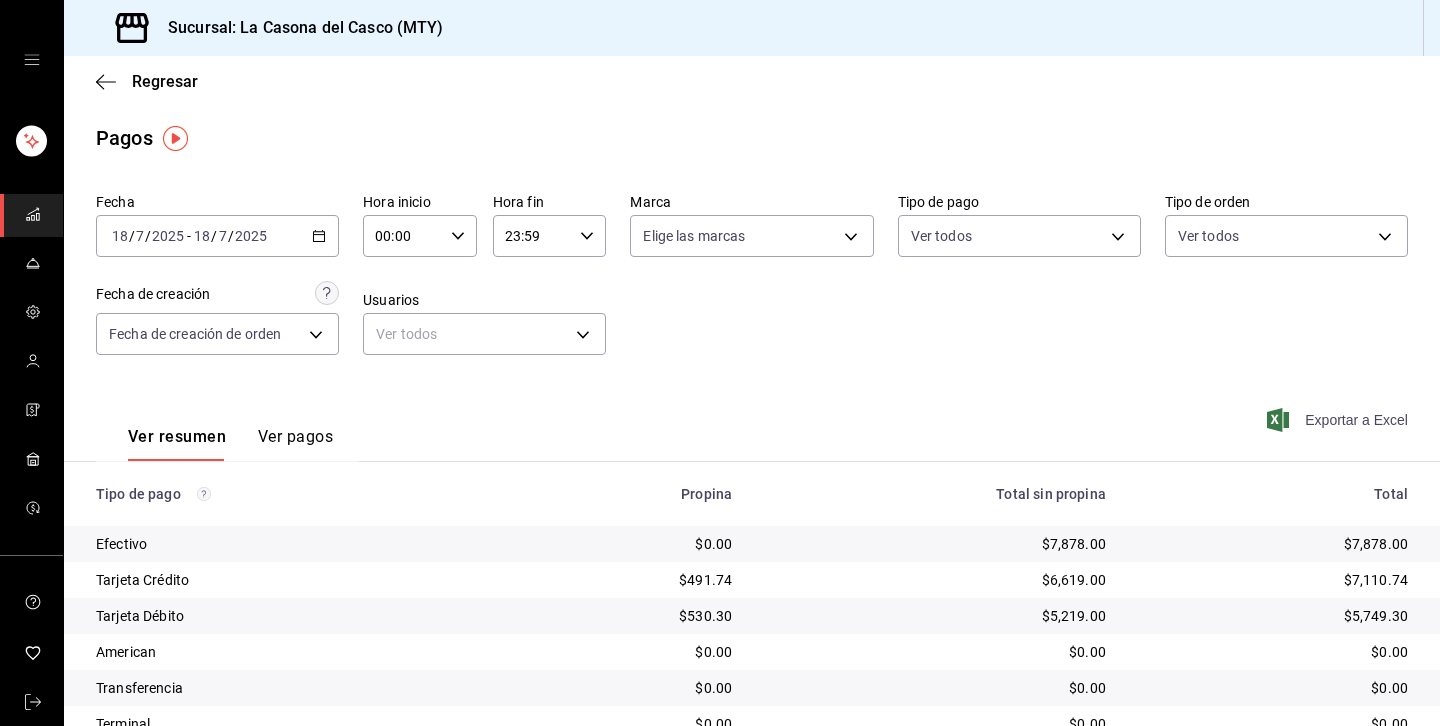 click on "Exportar a Excel" at bounding box center [1339, 420] 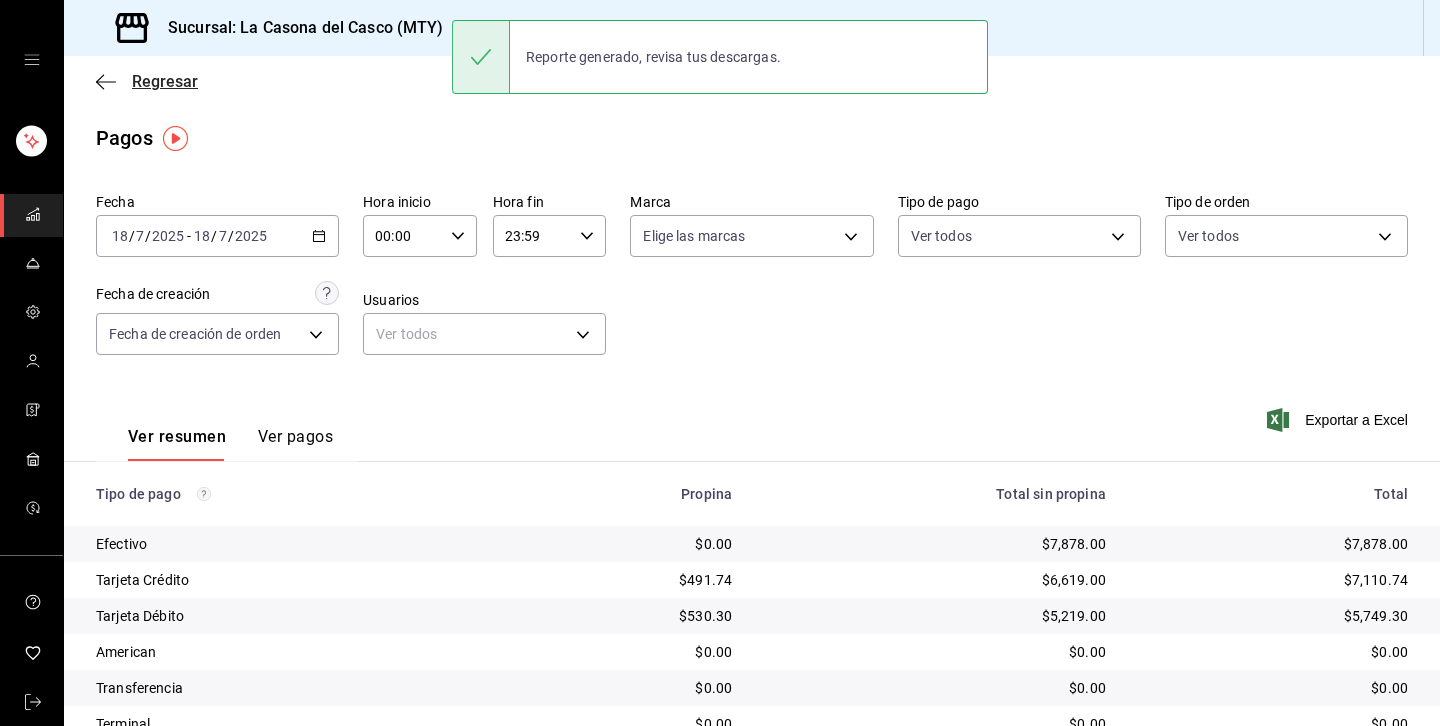 click 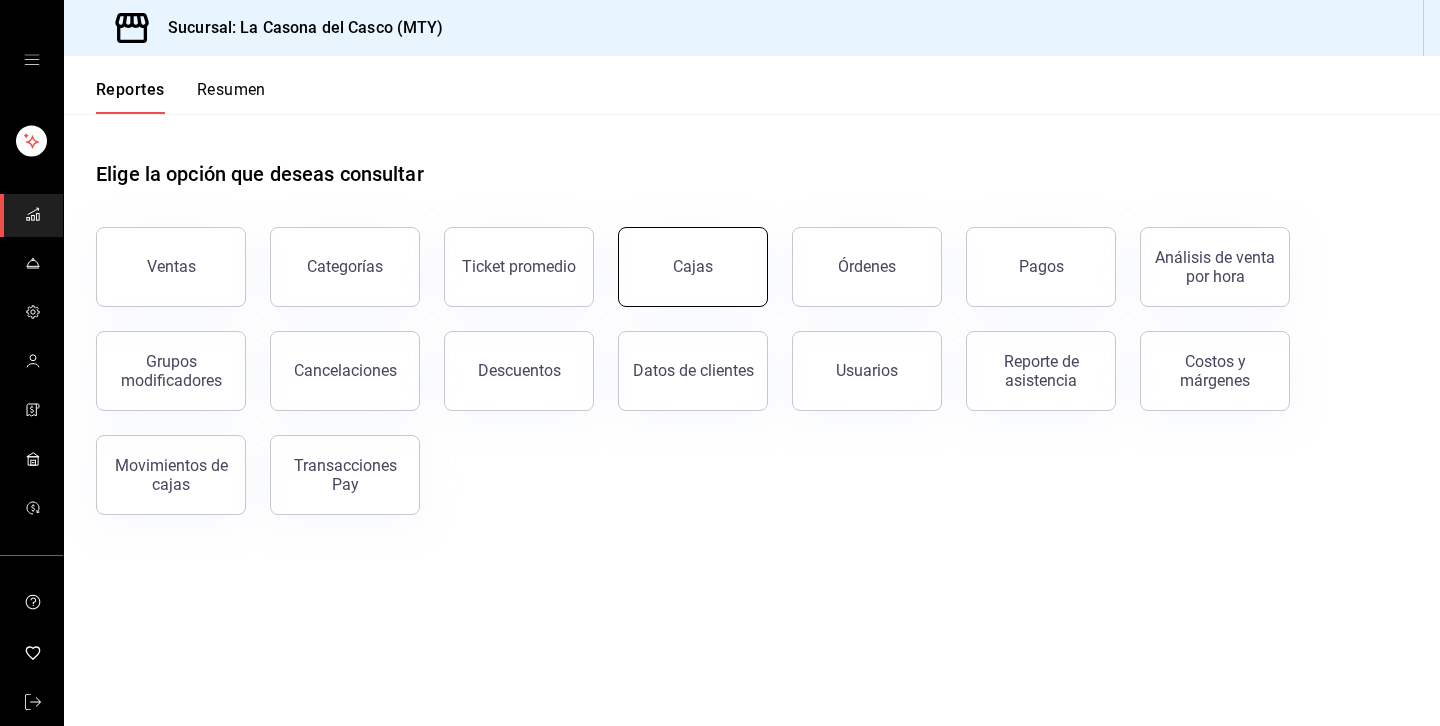 click on "Cajas" at bounding box center (693, 267) 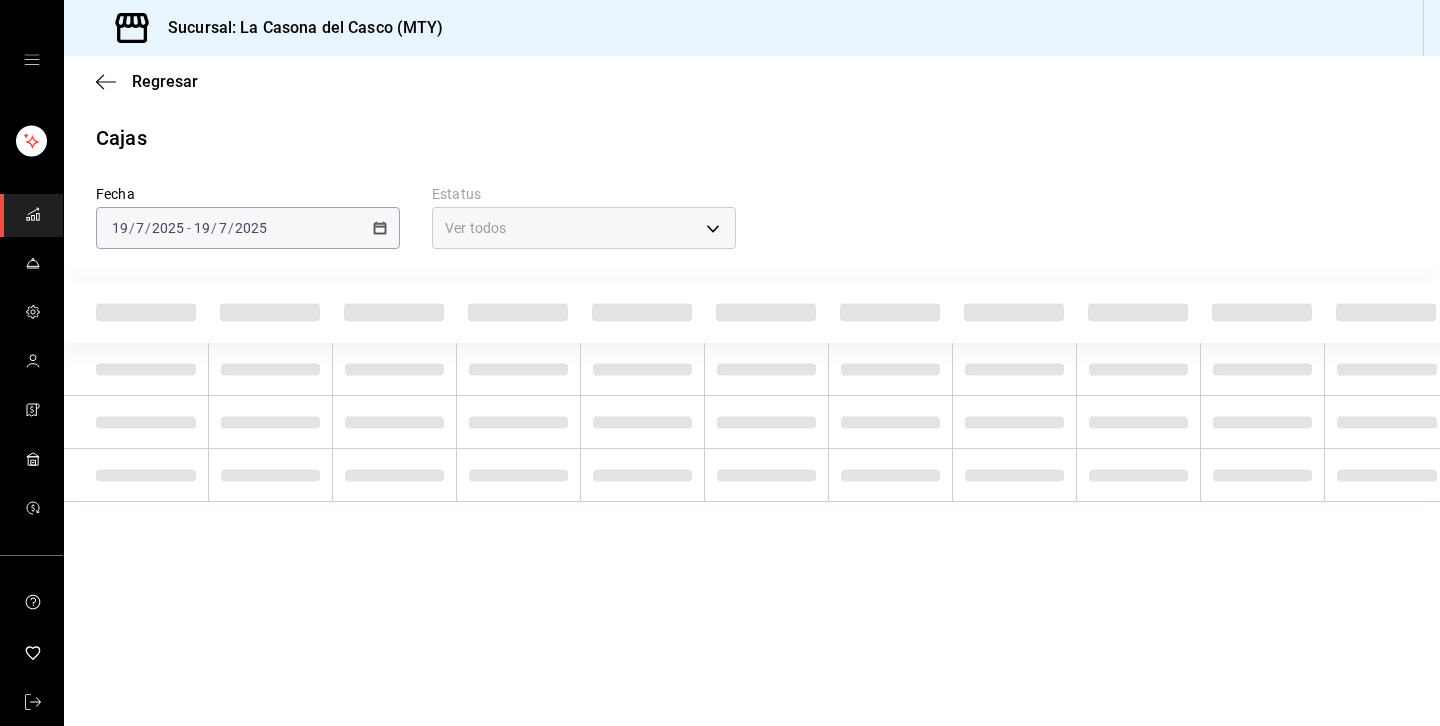 click on "Fecha [DATE] [DATE] - [DATE] [DATE] Estatus Ver todos ALL" at bounding box center [752, 327] 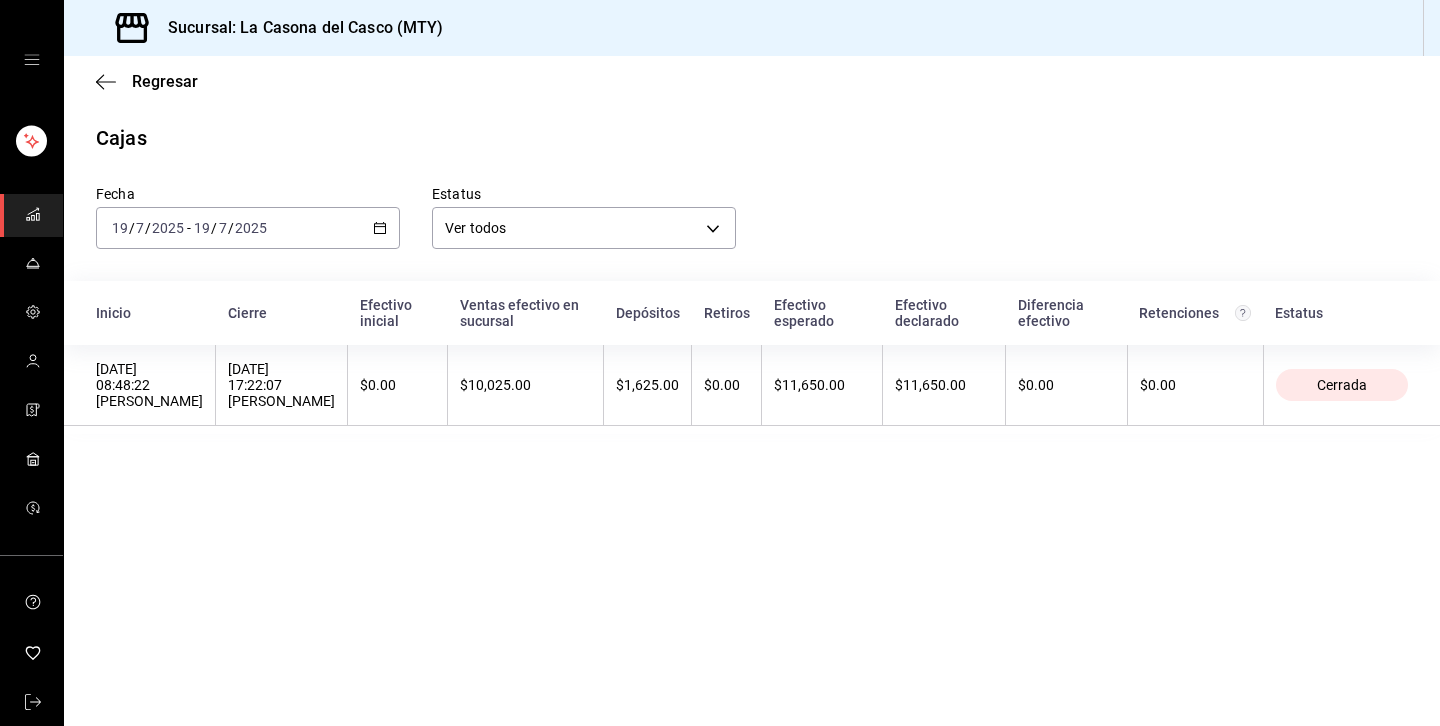click on "[DATE] [DATE] - [DATE] [DATE]" at bounding box center [248, 228] 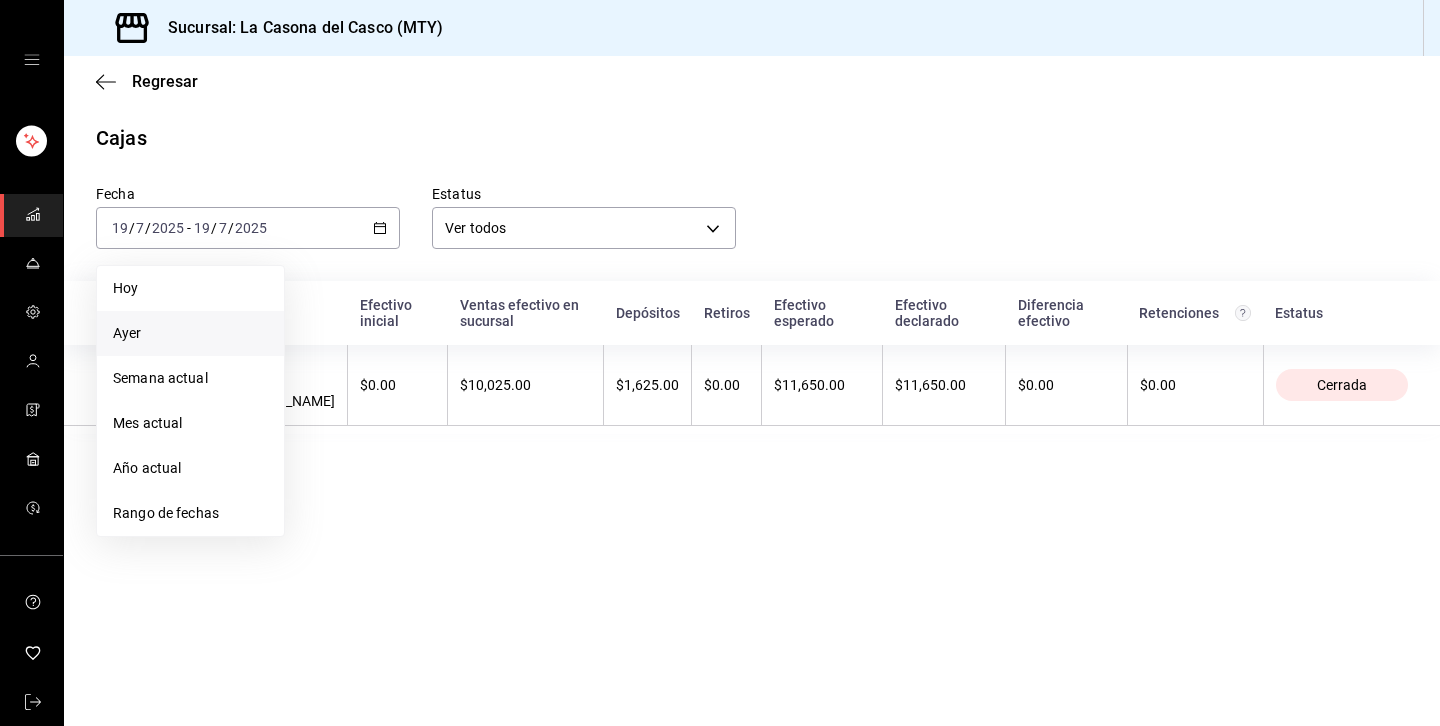 click on "Ayer" at bounding box center (190, 333) 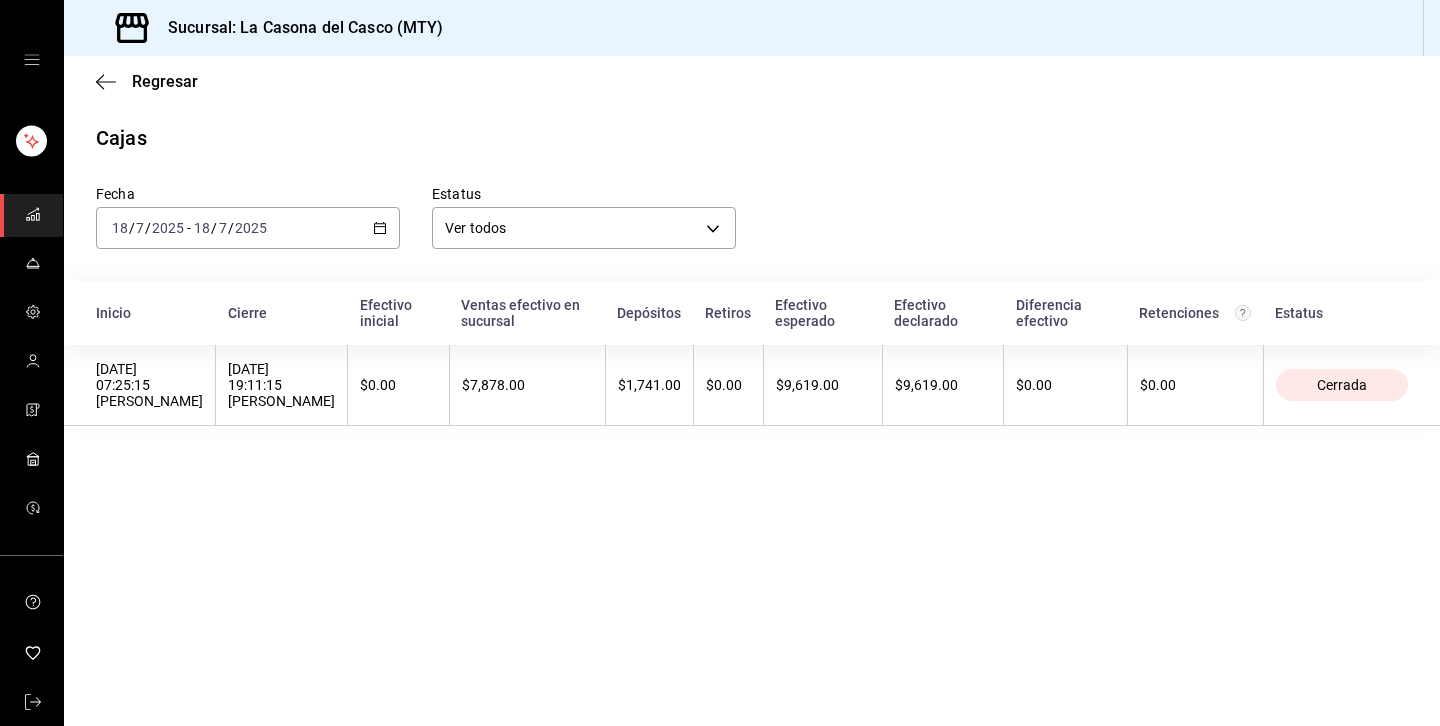 click on "$7,878.00" at bounding box center (527, 385) 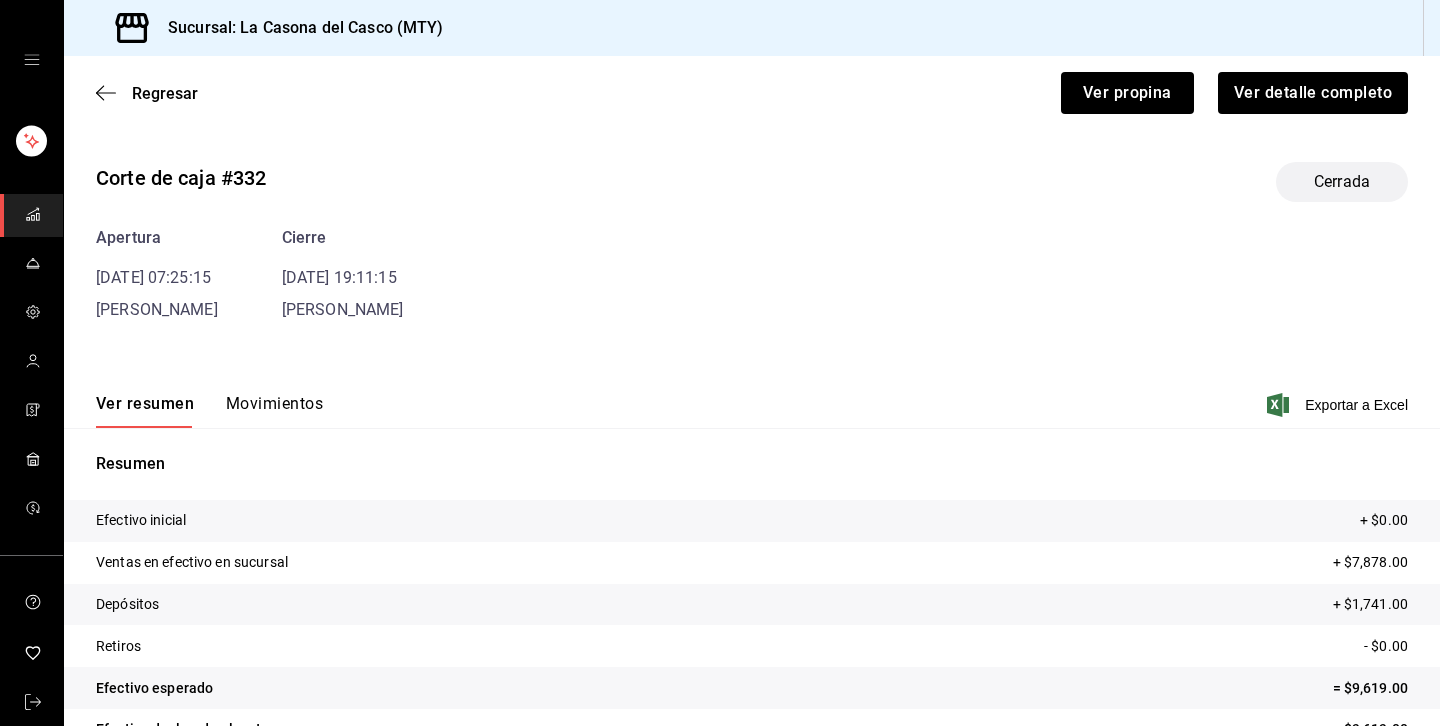 click on "Ver resumen Movimientos Exportar a Excel" at bounding box center (752, 399) 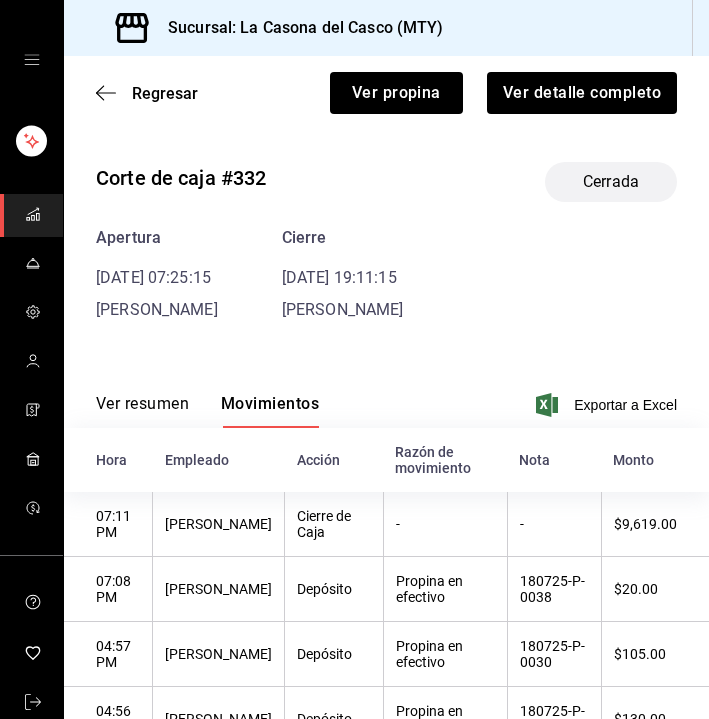 scroll, scrollTop: 0, scrollLeft: 0, axis: both 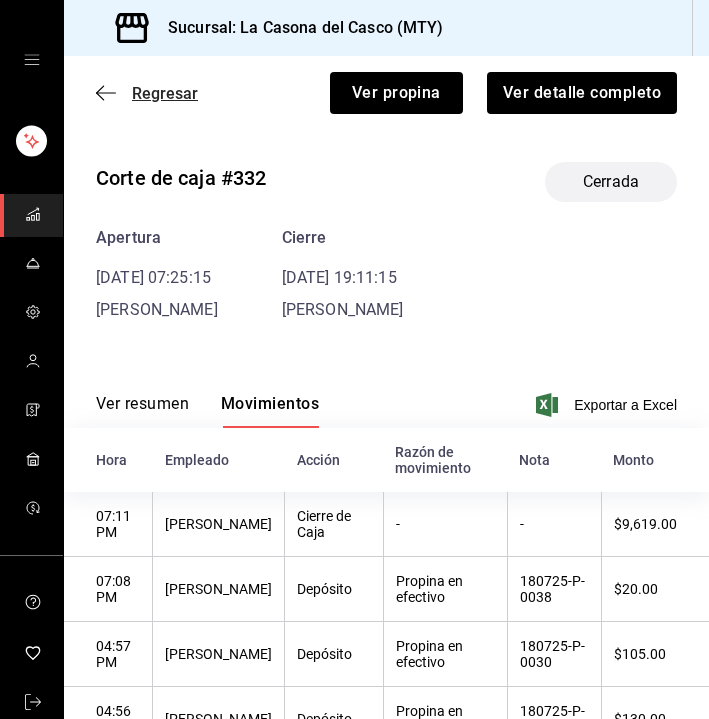 click 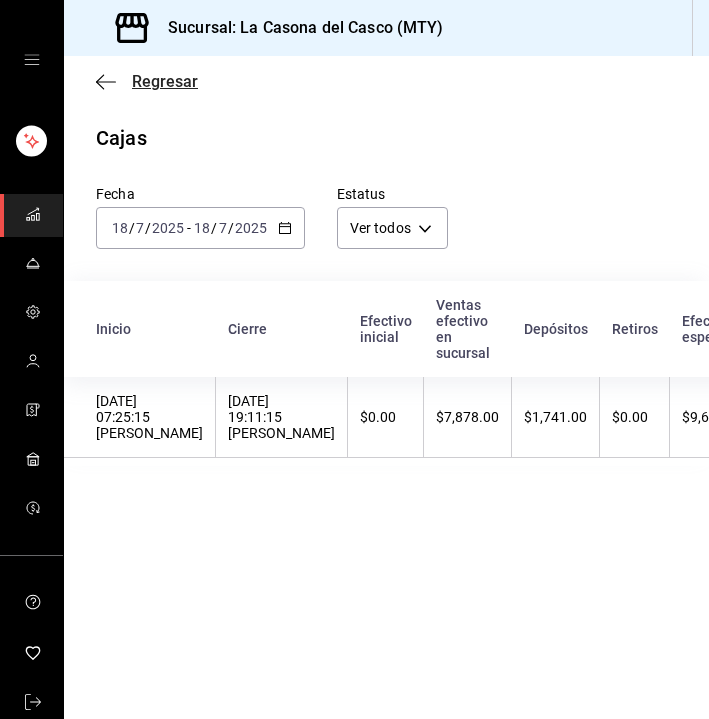 click 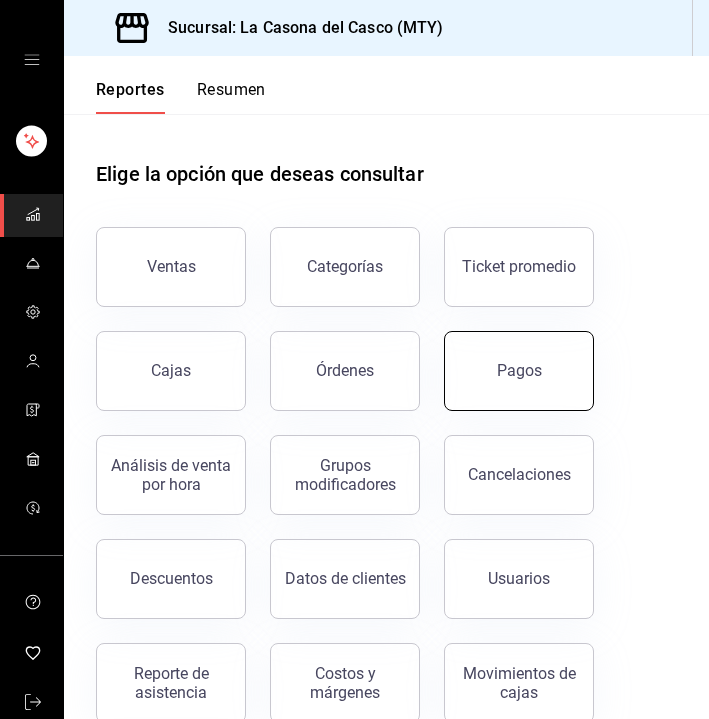 click on "Pagos" at bounding box center [519, 370] 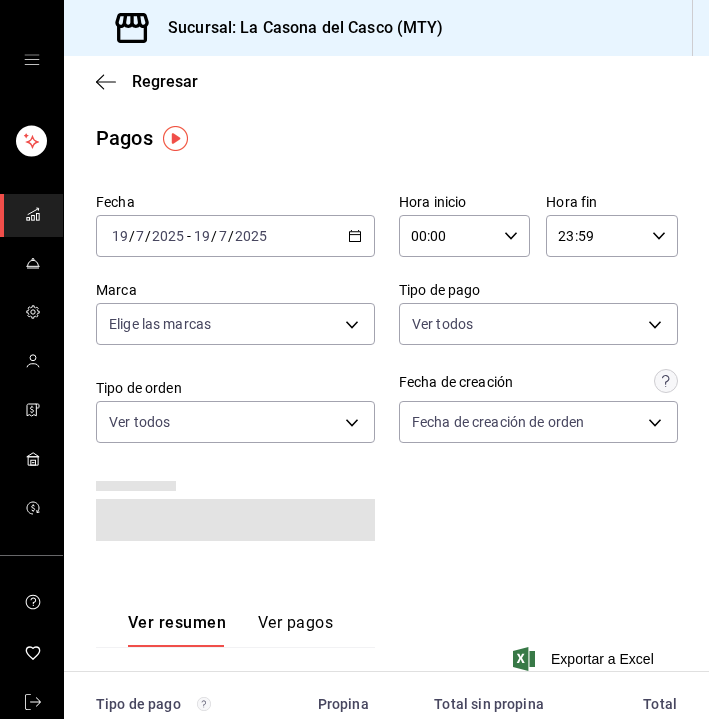click on "[DATE] [DATE] - [DATE] [DATE]" at bounding box center [235, 236] 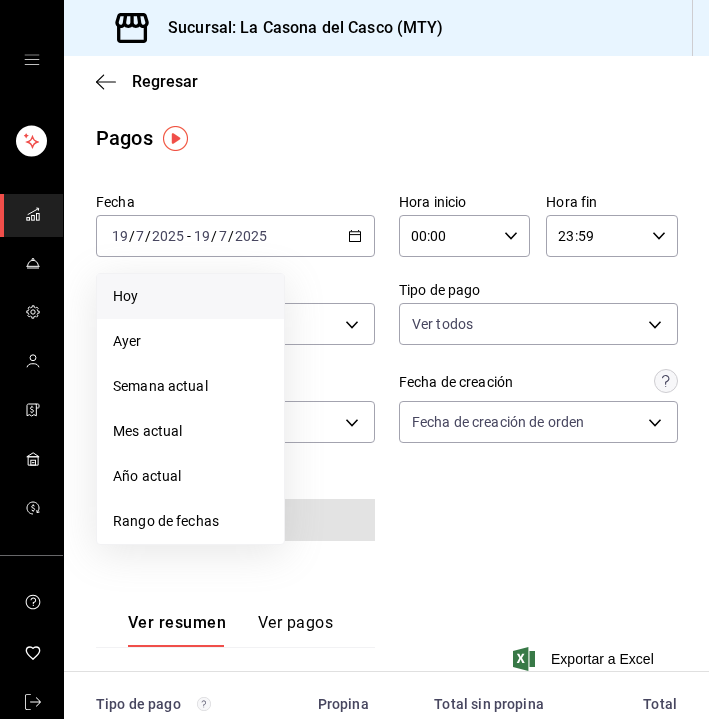 click on "Hoy" at bounding box center [190, 296] 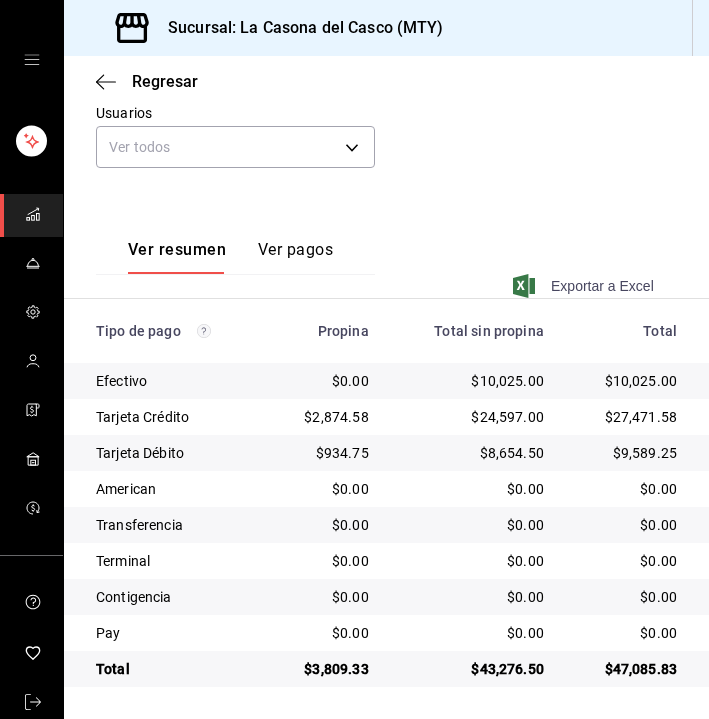 click on "Exportar a Excel" at bounding box center [585, 286] 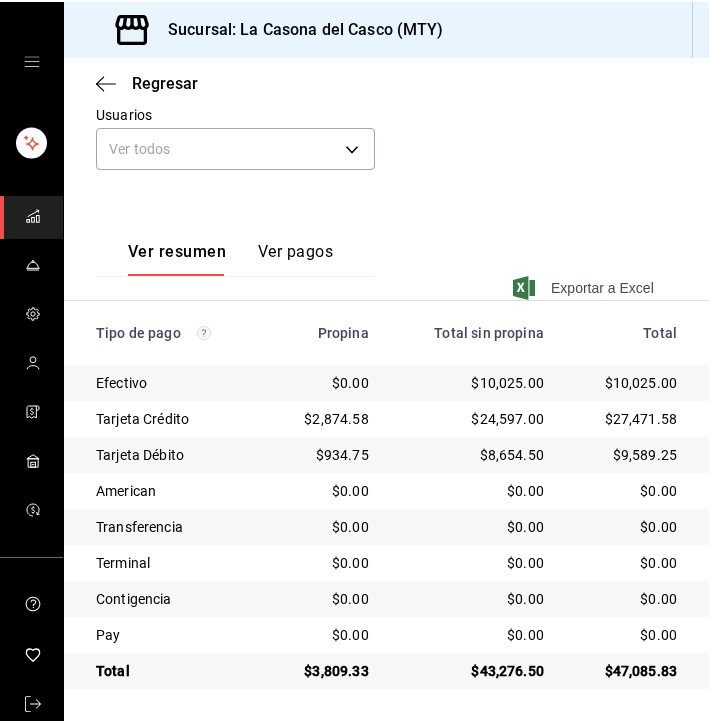 scroll, scrollTop: 357, scrollLeft: 0, axis: vertical 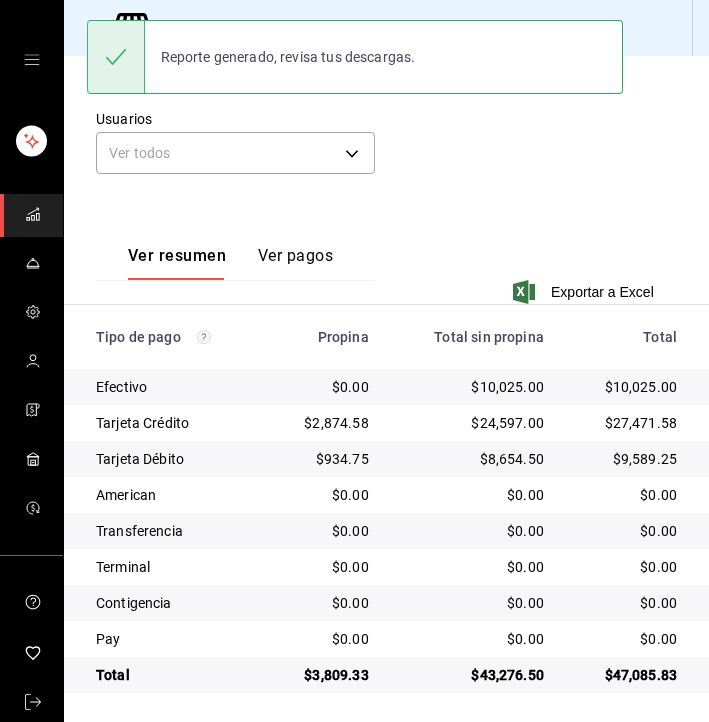click on "Usuarios Ver todos null" at bounding box center (235, 142) 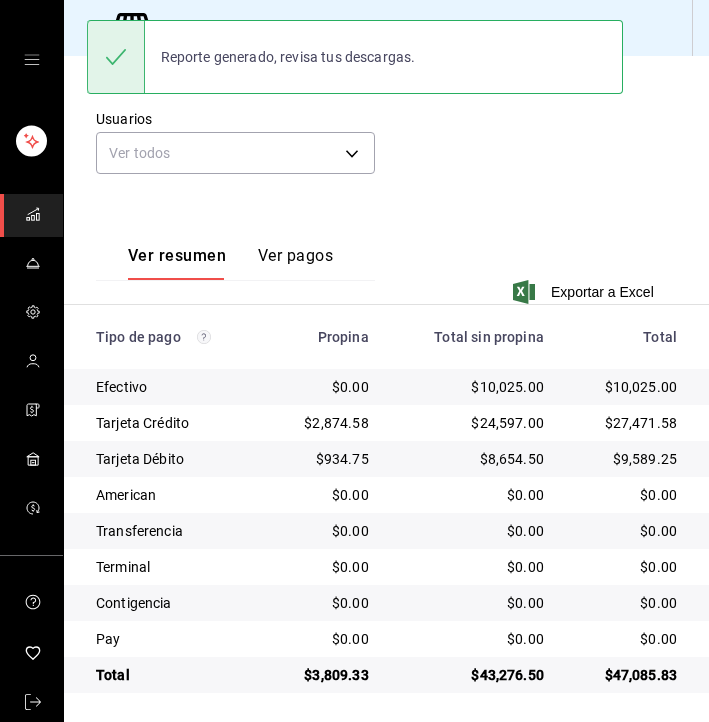 click 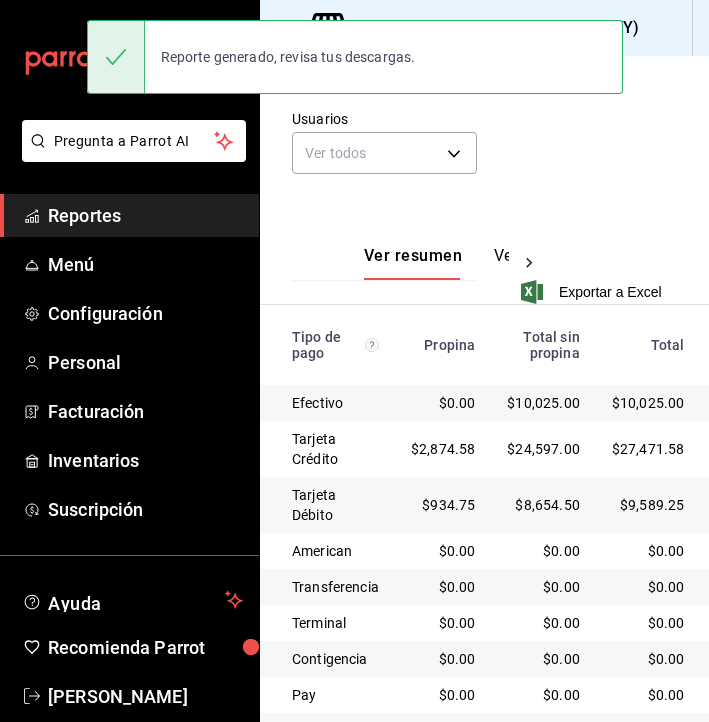 click on "Reporte generado, revisa tus descargas." at bounding box center [288, 57] 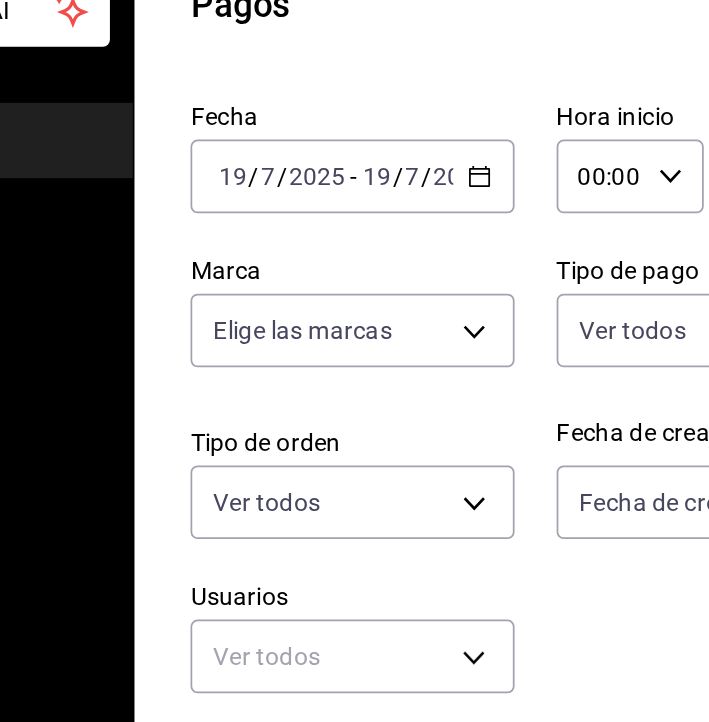 scroll, scrollTop: 0, scrollLeft: 0, axis: both 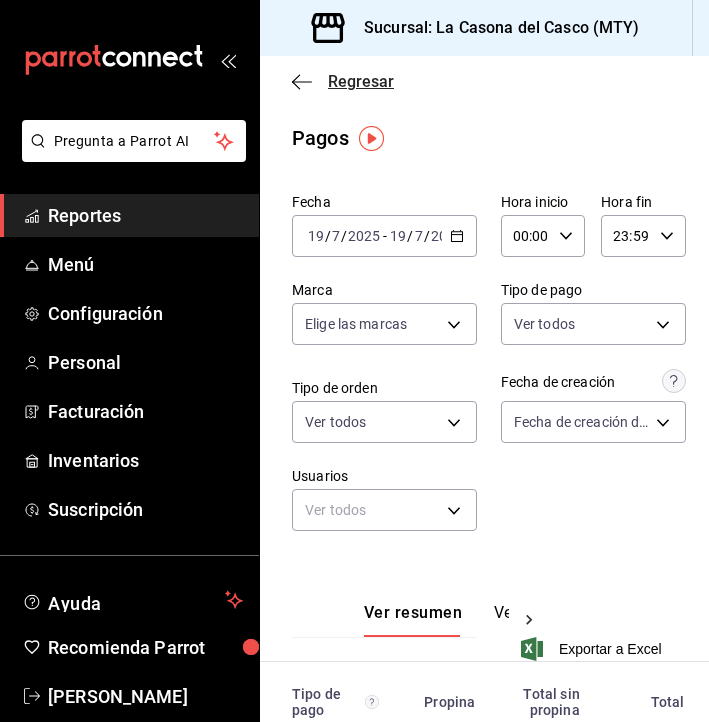 click on "Regresar" at bounding box center [343, 81] 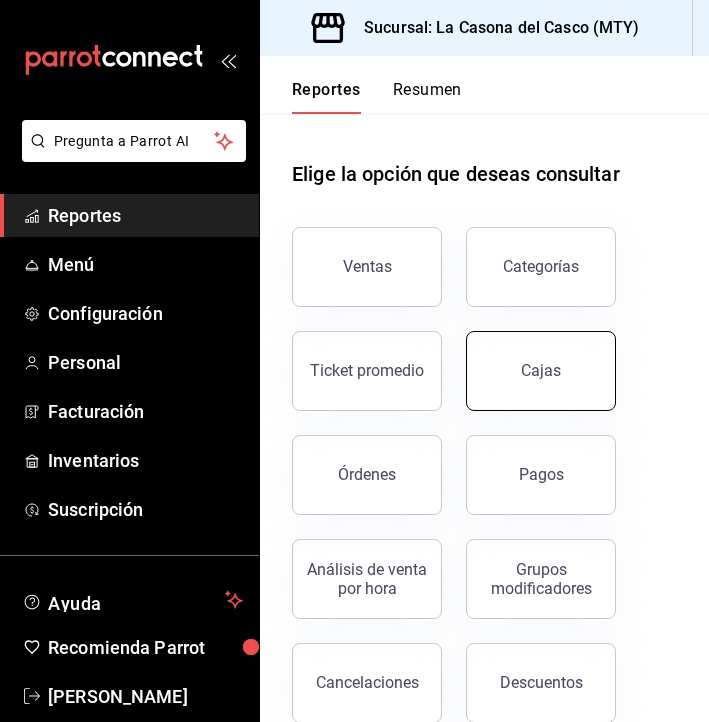 click on "Cajas" at bounding box center [541, 371] 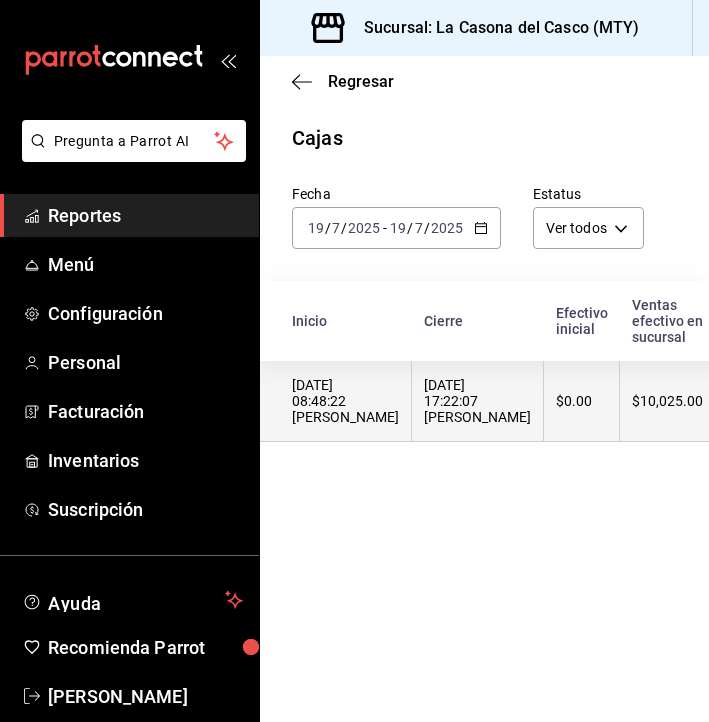 click on "[DATE]
17:22:07
[PERSON_NAME]" at bounding box center [478, 401] 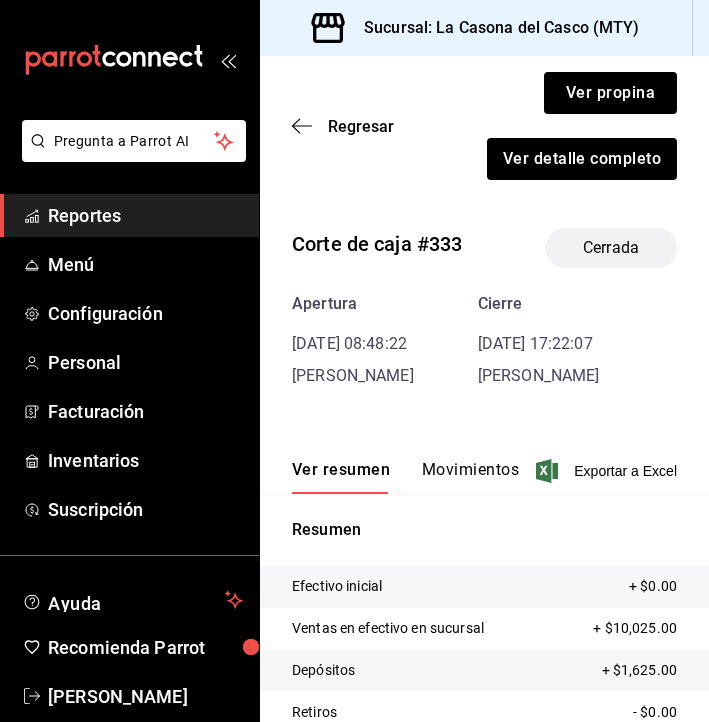 click on "Movimientos" at bounding box center [470, 477] 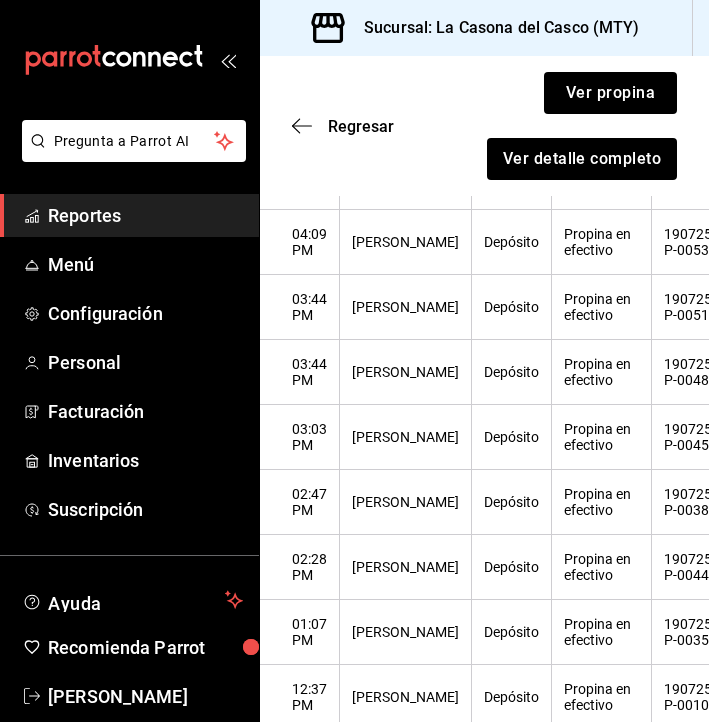 scroll, scrollTop: 679, scrollLeft: 0, axis: vertical 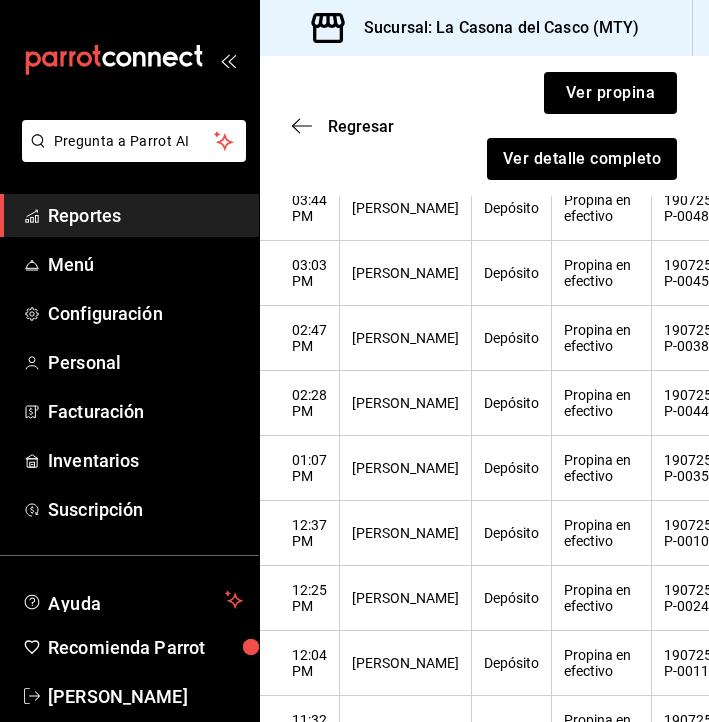 click 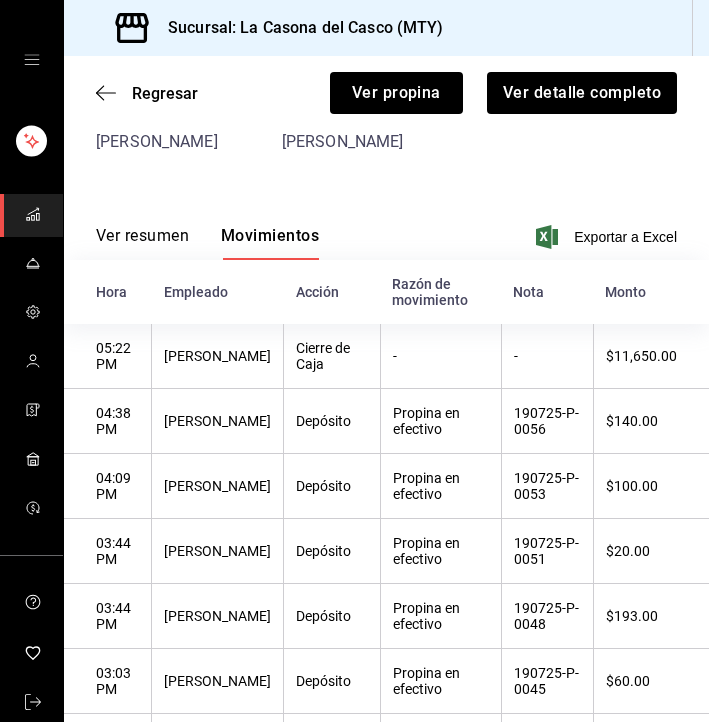 scroll, scrollTop: 163, scrollLeft: 0, axis: vertical 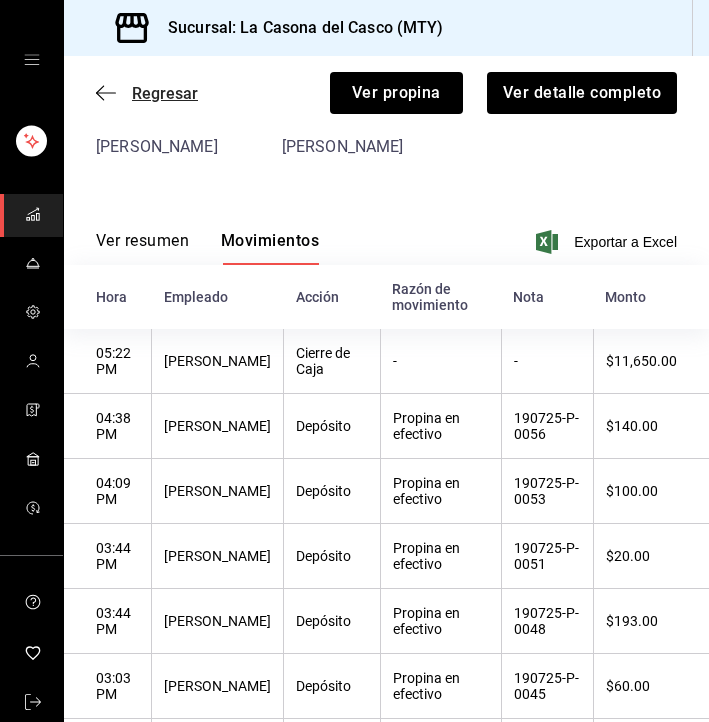 click on "Regresar" at bounding box center (147, 93) 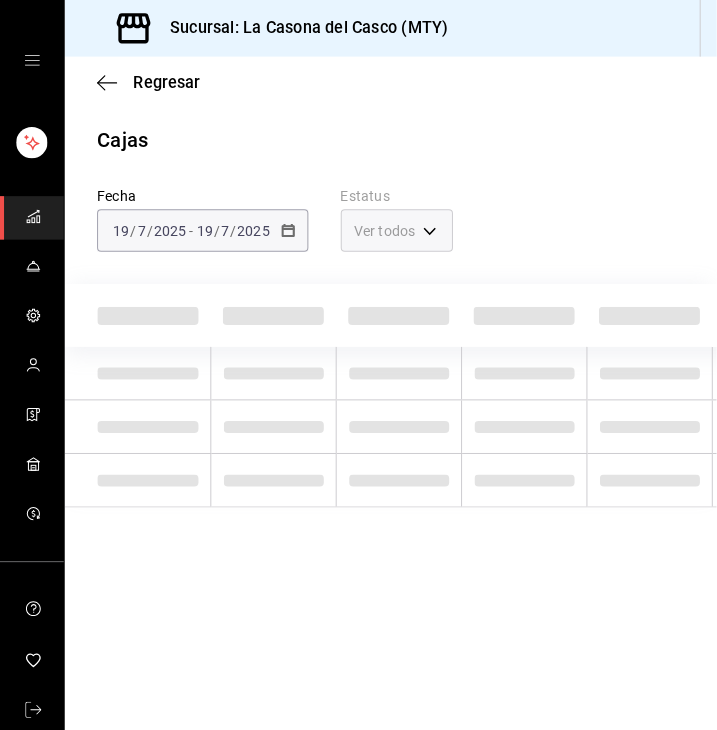 scroll, scrollTop: 0, scrollLeft: 0, axis: both 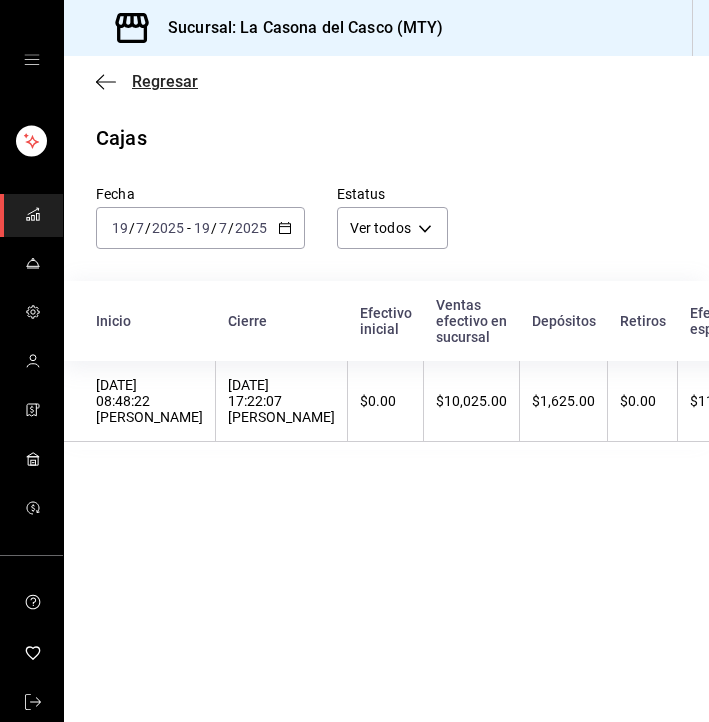 click on "Regresar" at bounding box center [147, 81] 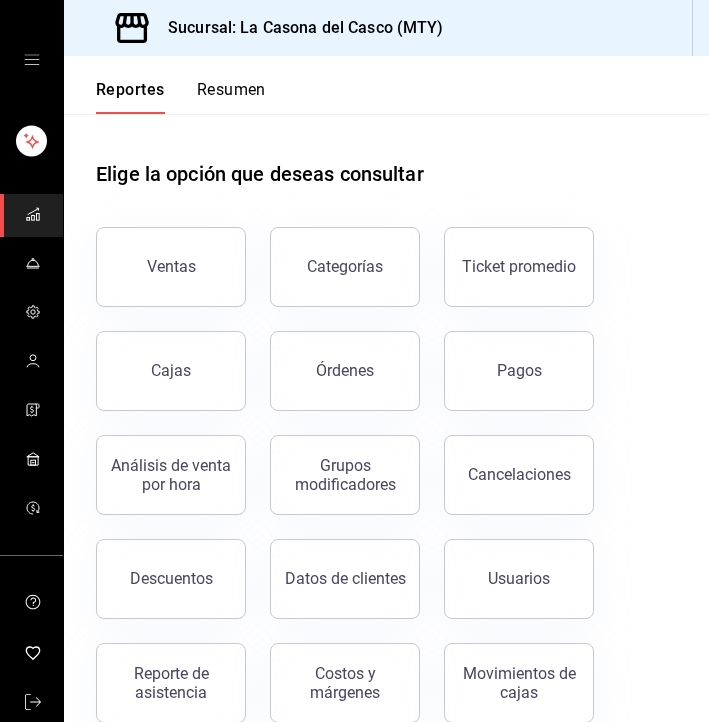 click on "Reportes" at bounding box center [130, 97] 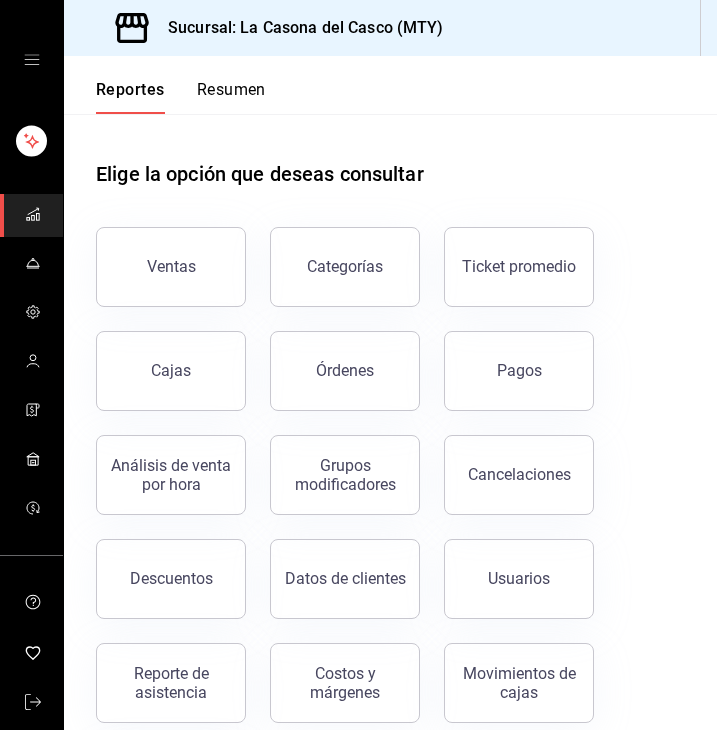 click on "Resumen" at bounding box center (231, 97) 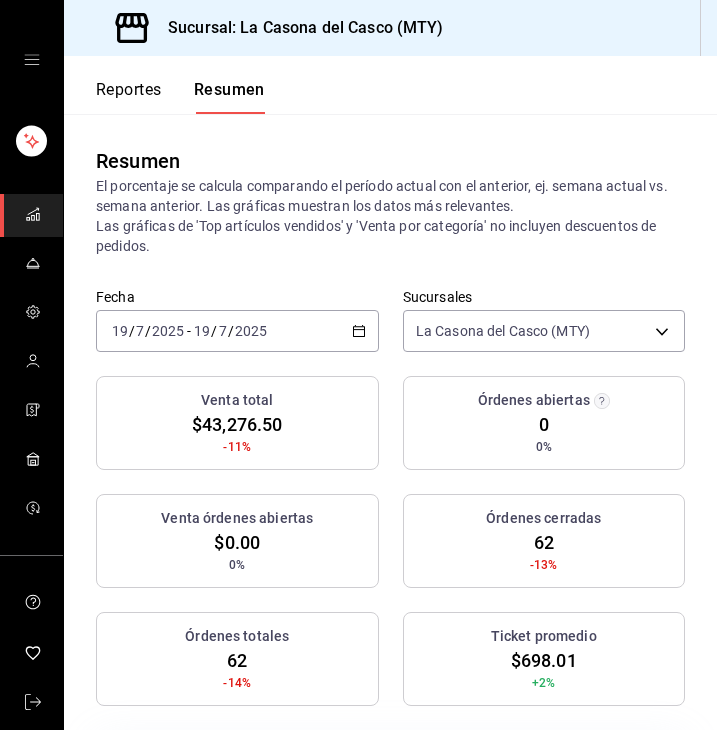 scroll, scrollTop: 0, scrollLeft: 0, axis: both 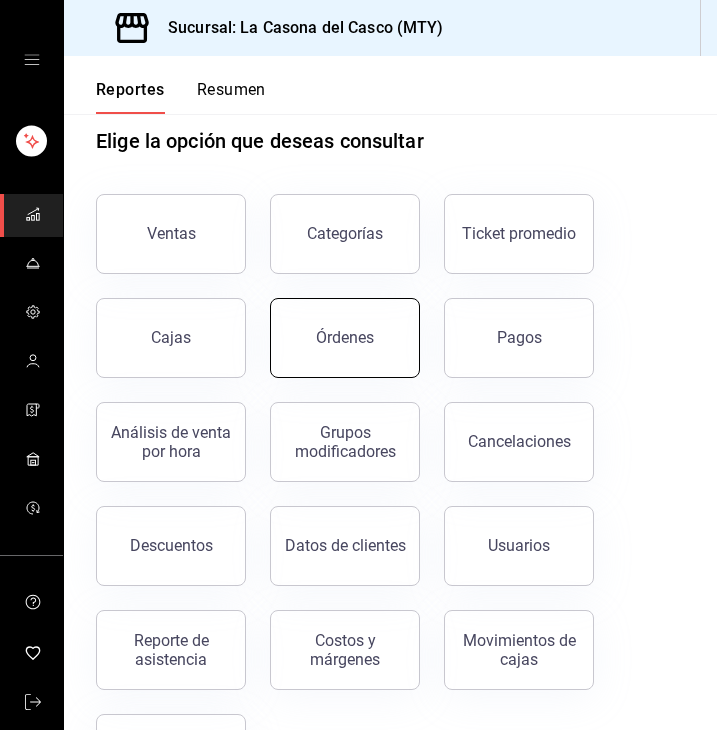 click on "Órdenes" at bounding box center (345, 338) 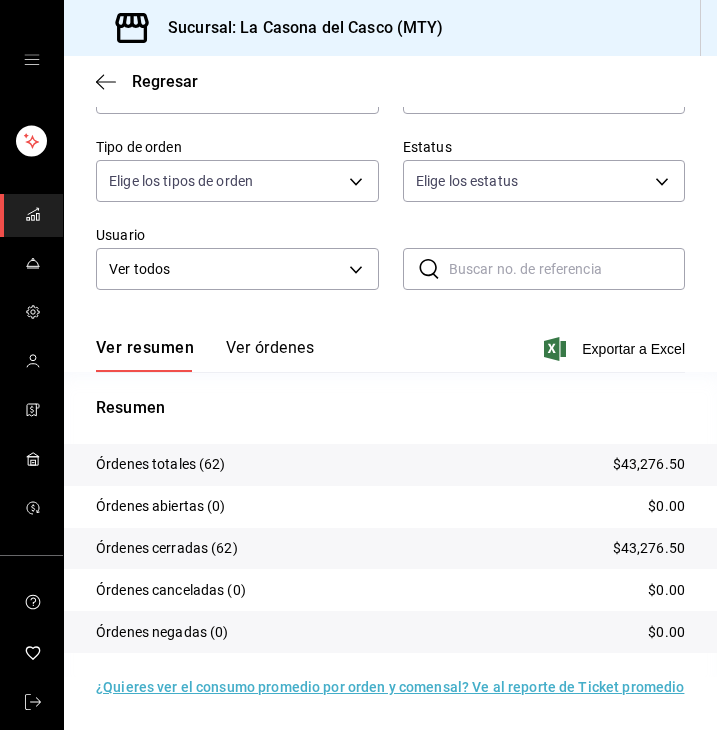 scroll, scrollTop: 232, scrollLeft: 0, axis: vertical 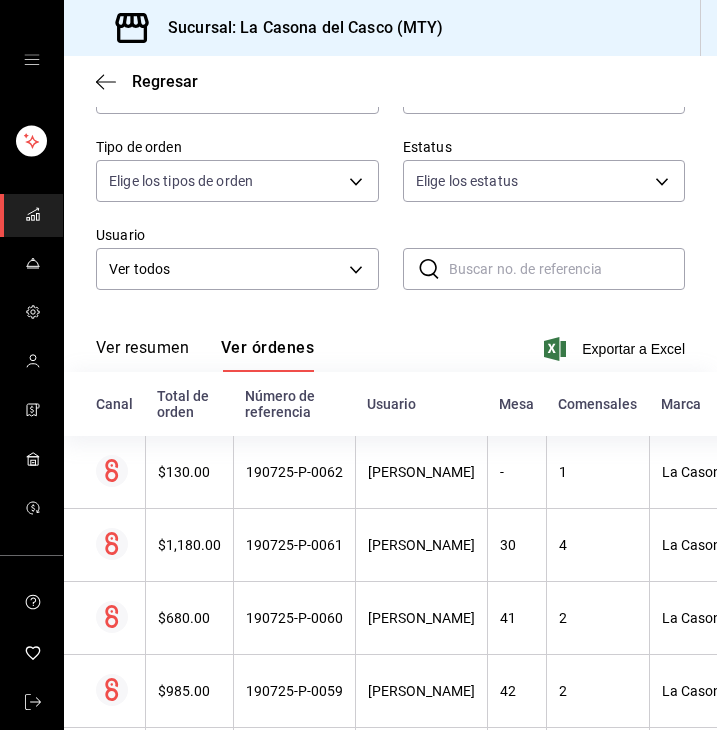 click on "Ver resumen" at bounding box center (142, 355) 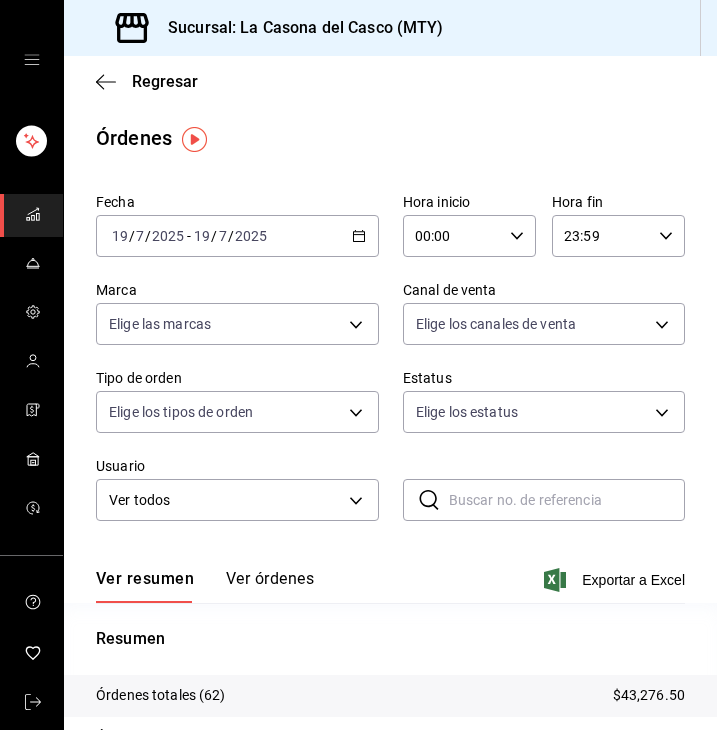 scroll, scrollTop: 0, scrollLeft: 0, axis: both 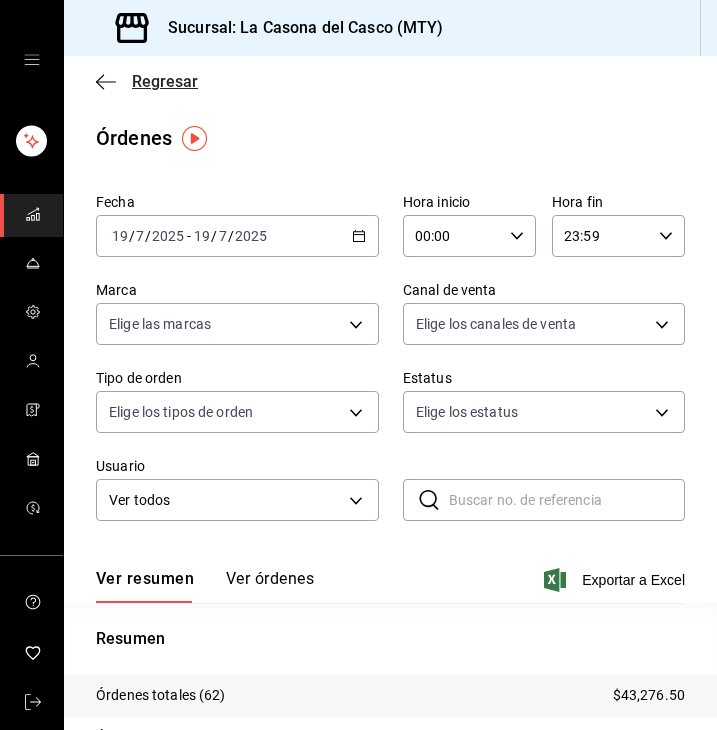 click 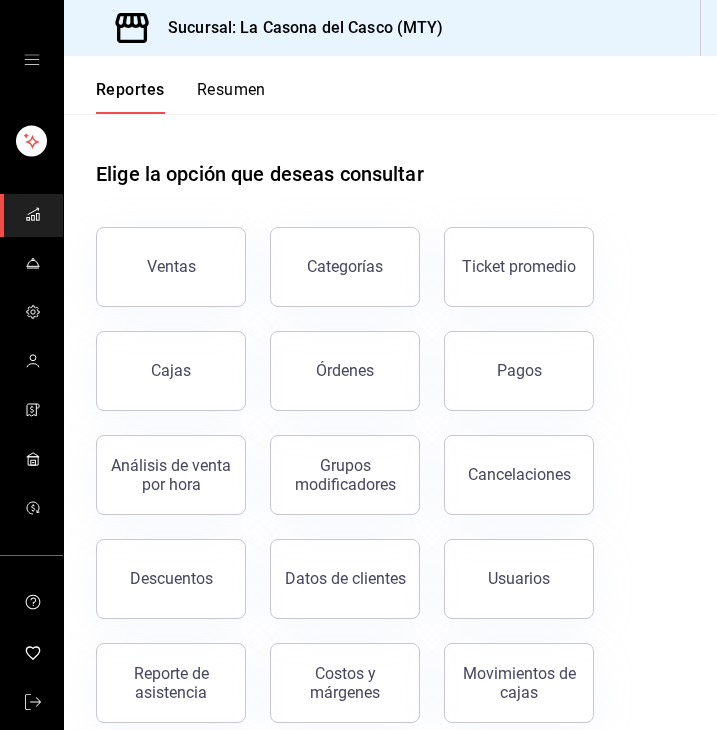 scroll, scrollTop: 0, scrollLeft: 0, axis: both 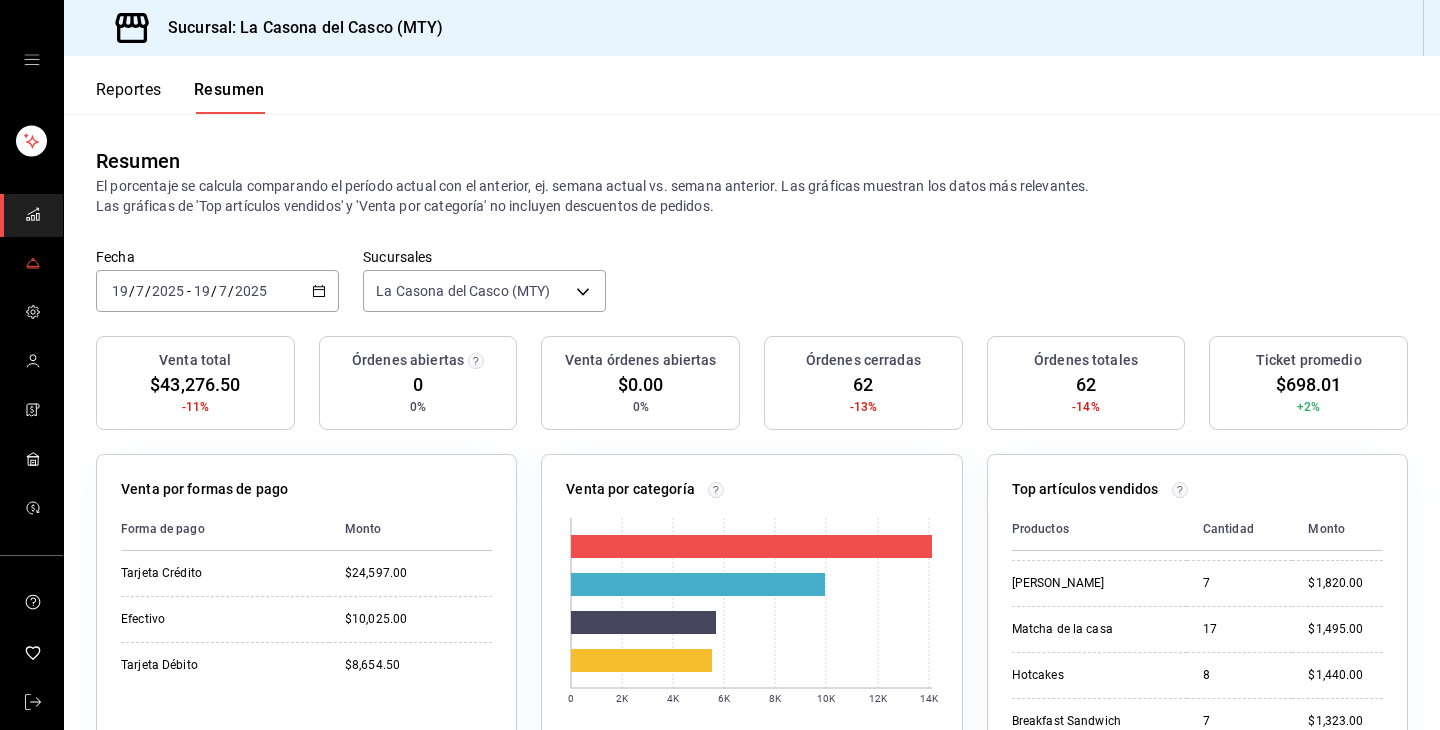 click 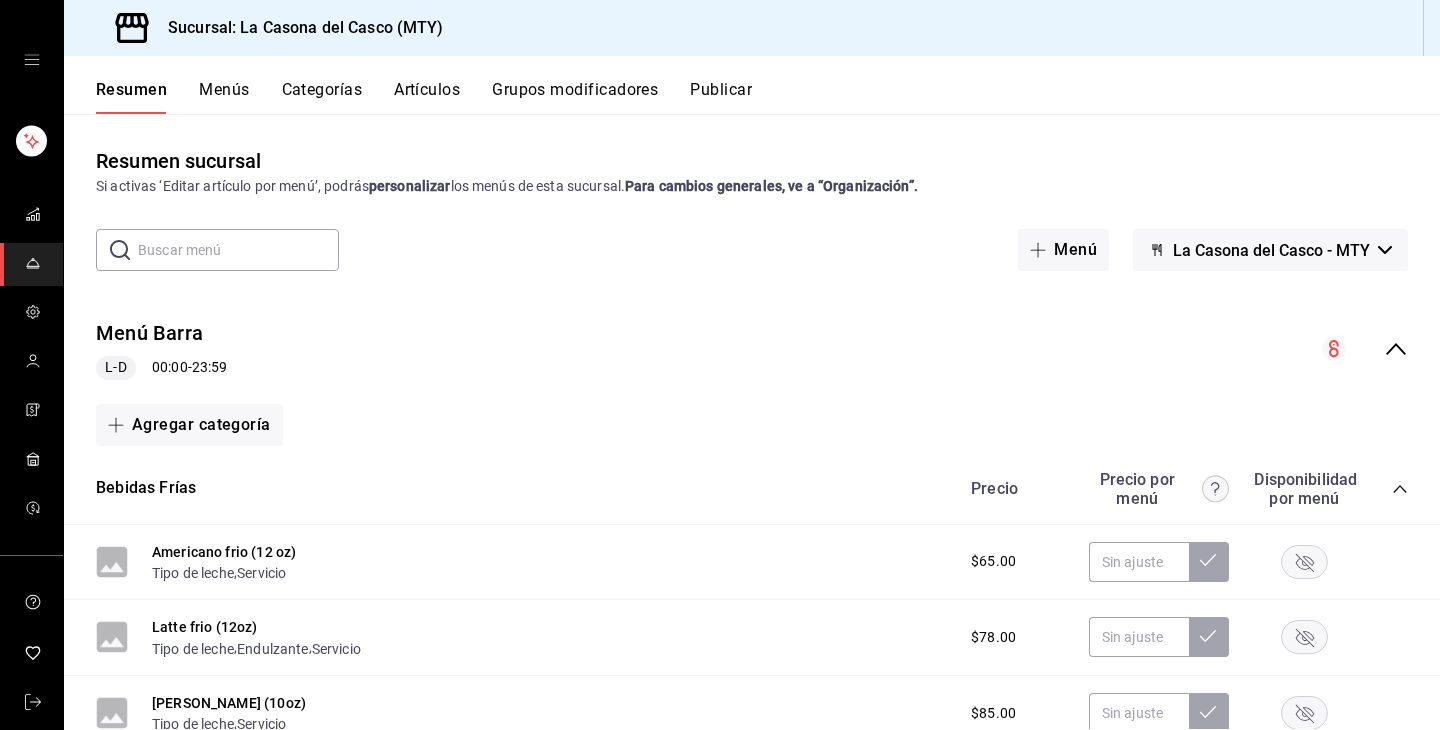 click on "Artículos" at bounding box center (427, 97) 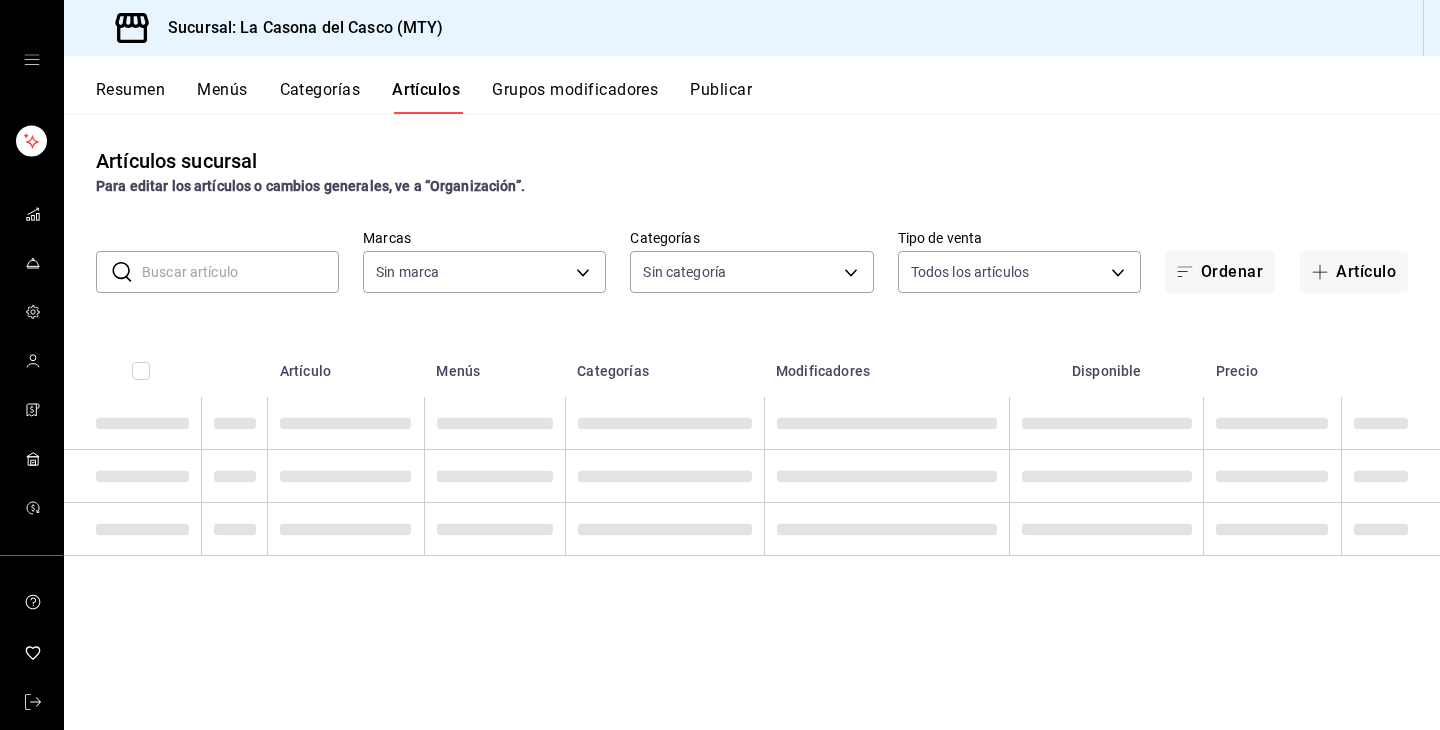 type on "7e4e7643-bc2c-442b-8a2a-9b04da6139a5" 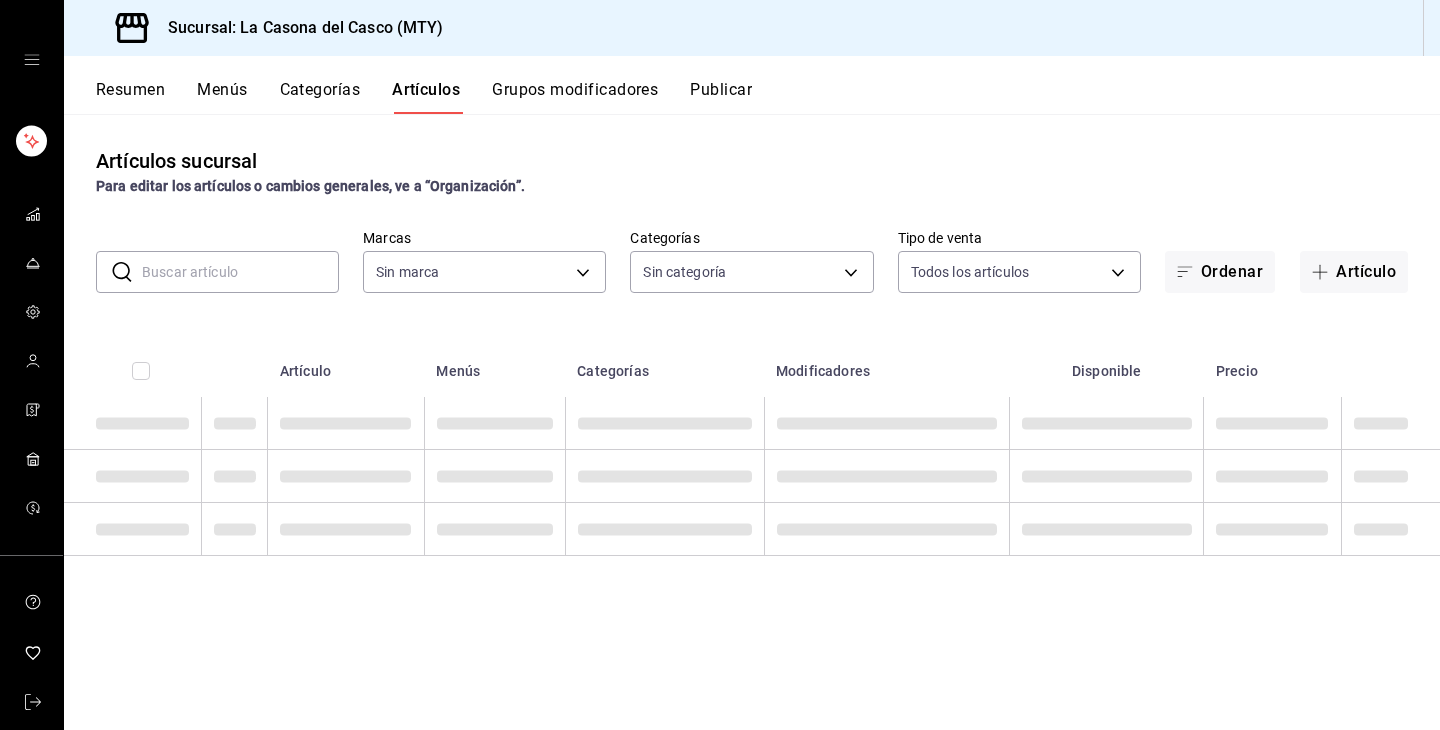 click at bounding box center (240, 272) 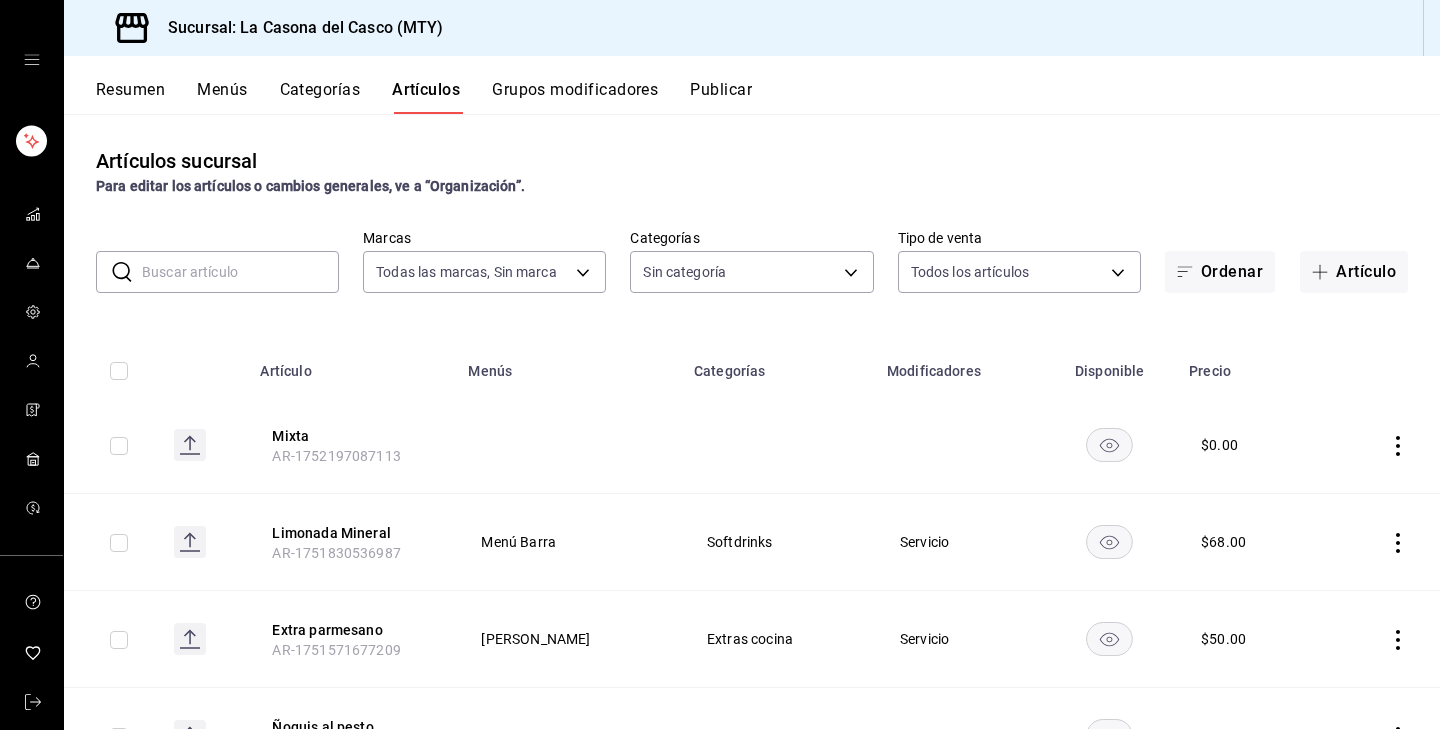 type on "ec0f3f54-92ec-4b8b-99b2-1b7395a3ab89,3c56a71d-ae52-4ab1-a3a2-fd6a2faa92ed,84343c64-e75c-42ec-a779-582e6aff0cea,0b0ee4da-a148-474b-b9b8-5a4e419304a5,851cc55d-b279-4ce2-a3dd-7b2ebe1dd23e,9f8bdcc0-0954-46ff-b6ed-c7bd95dbe3e0,9418f231-15d6-45c9-a390-5f0672dd80e7,fb5c8fbb-d9b3-4002-988e-ca363a3866c7,8c486609-ab21-4240-ab82-bf91e4fe3d8a,ac63bd3d-8bcb-446b-971b-985dfee6b4cd,85db0674-2f94-42b4-9c7b-aa08b3ccdcf2,c1b24abe-c682-4575-ad1b-e2733bcfaece,b3dea32d-3615-4956-9fb6-9cce2b5ad3eb,bfda2f74-6f26-464b-ba3b-d8946d94ddab,22591c45-c947-4ecb-88a1-6d8313f9433a,dcfcb98b-c635-441f-a23d-338012599798,048d2831-e199-44ef-be27-ef3e89b90bc0,03f50fd8-e56d-4af0-9a04-d62de16acbab,f272eeee-f133-4c20-9549-add4115cbb70" 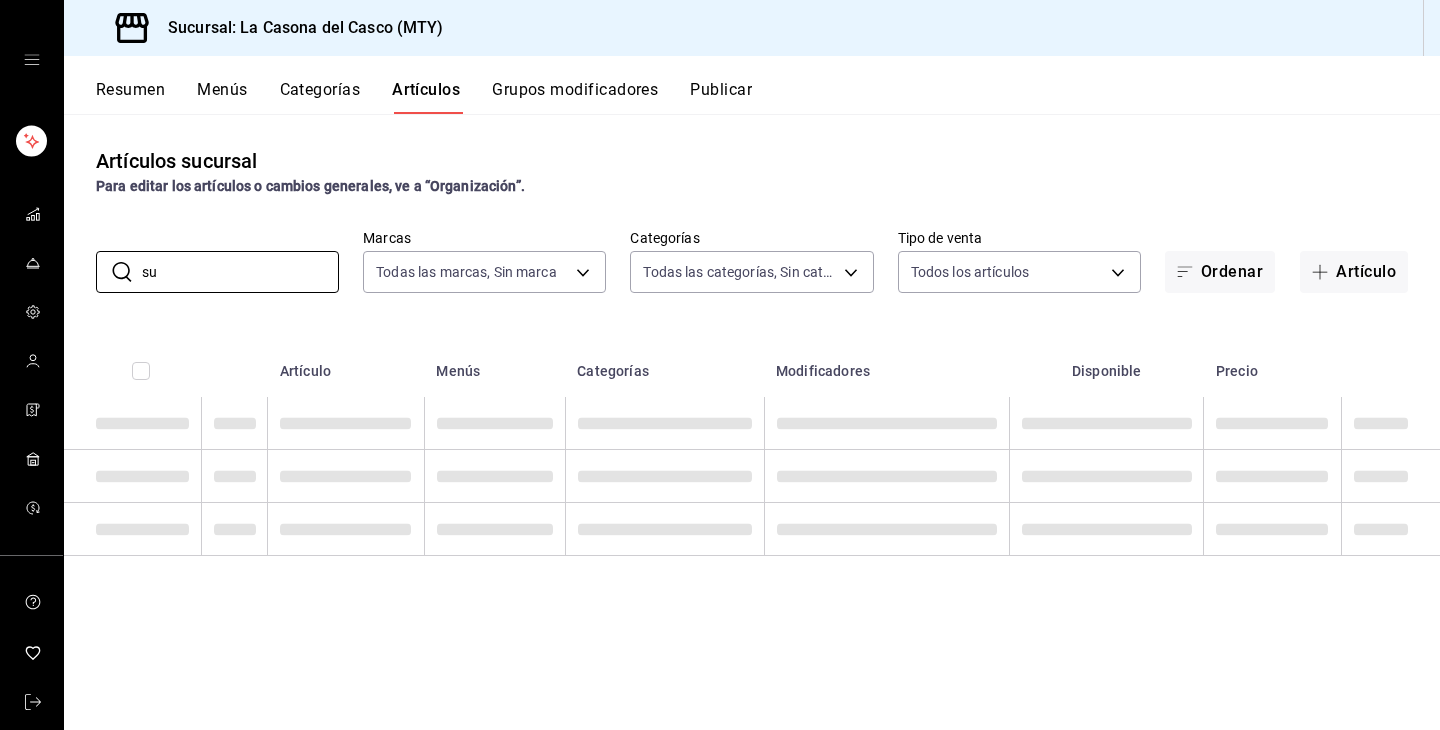type on "s" 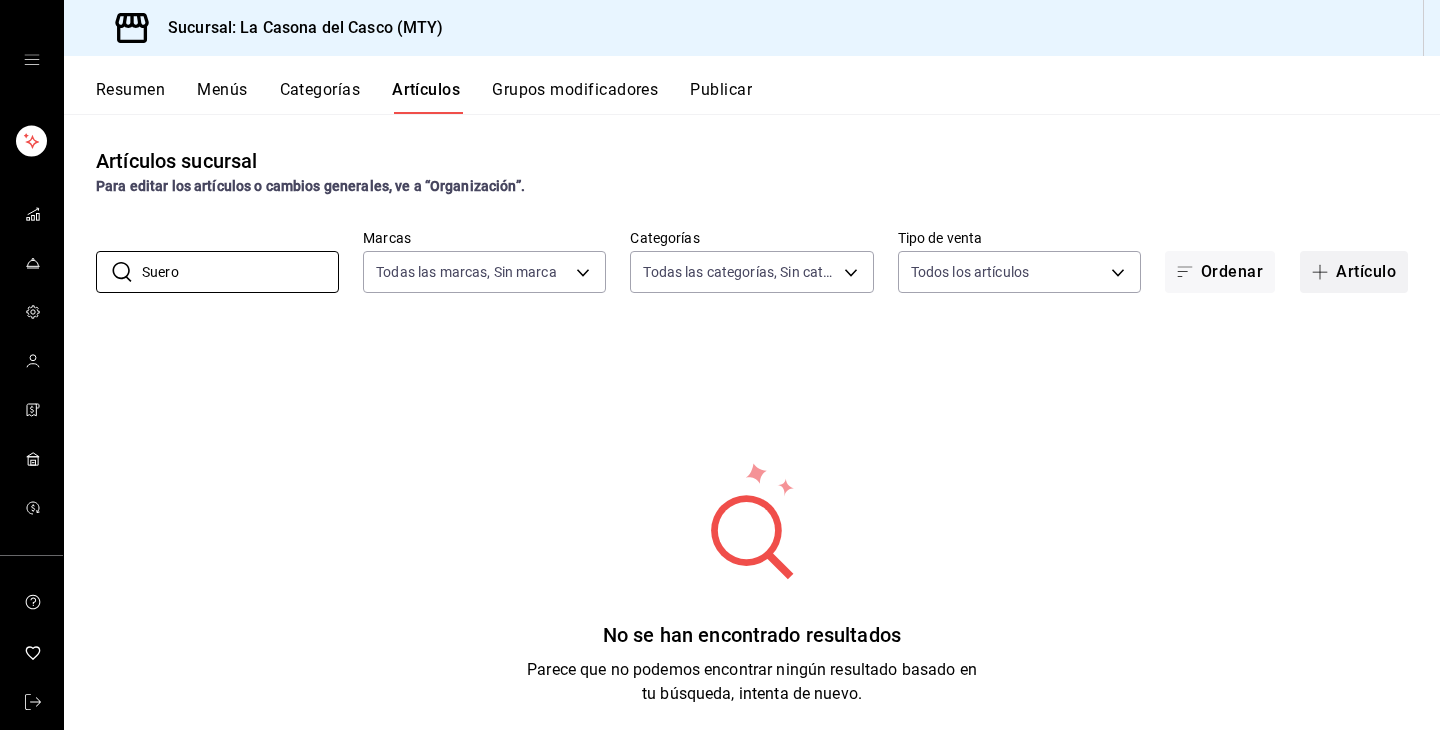 type on "Suero" 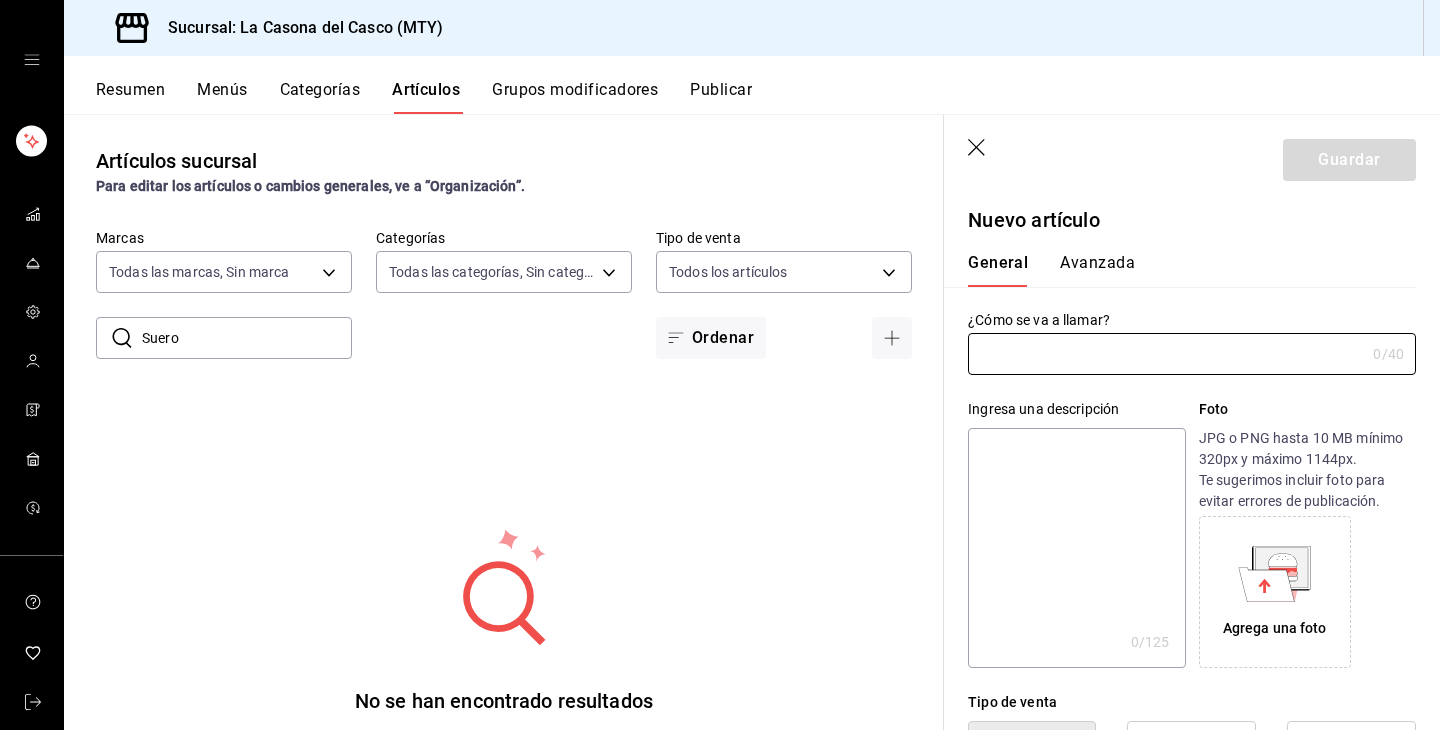 type on "s" 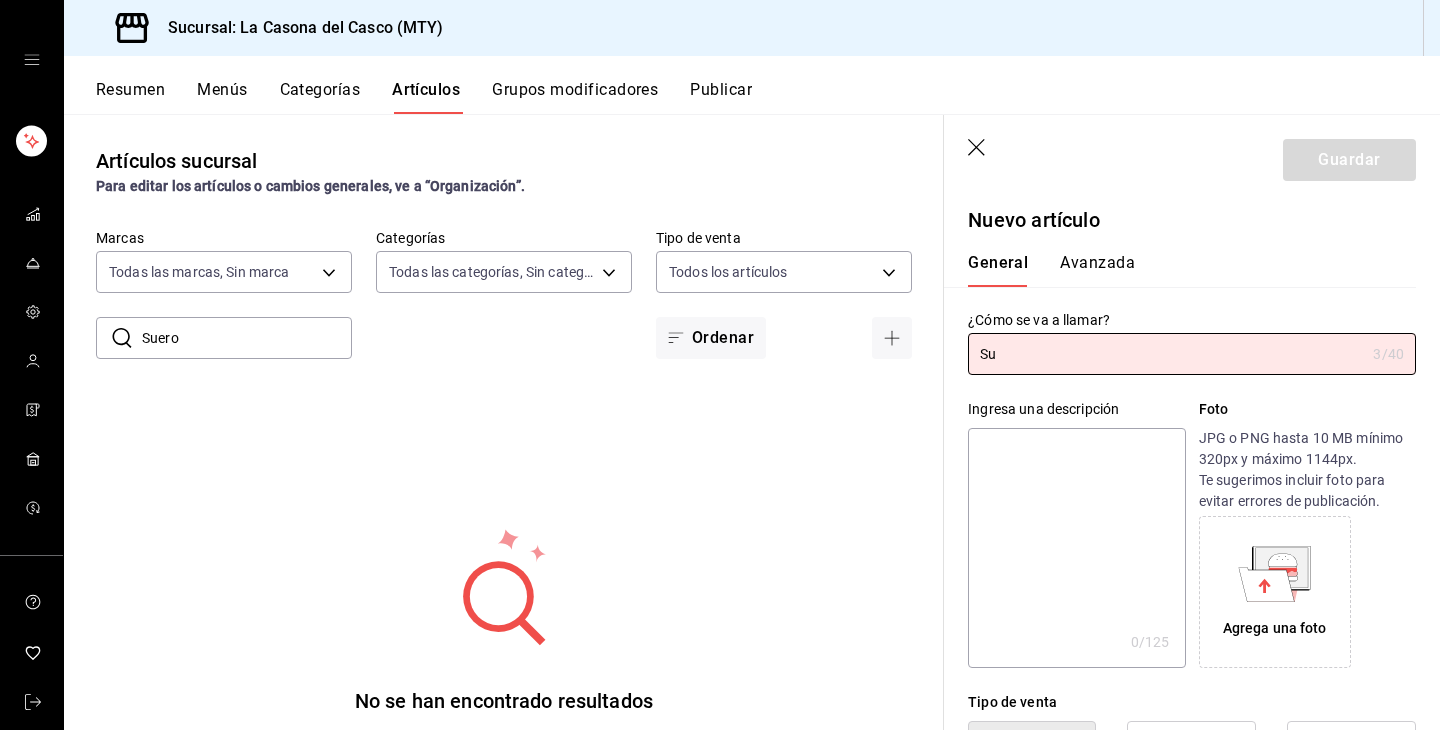 type on "S" 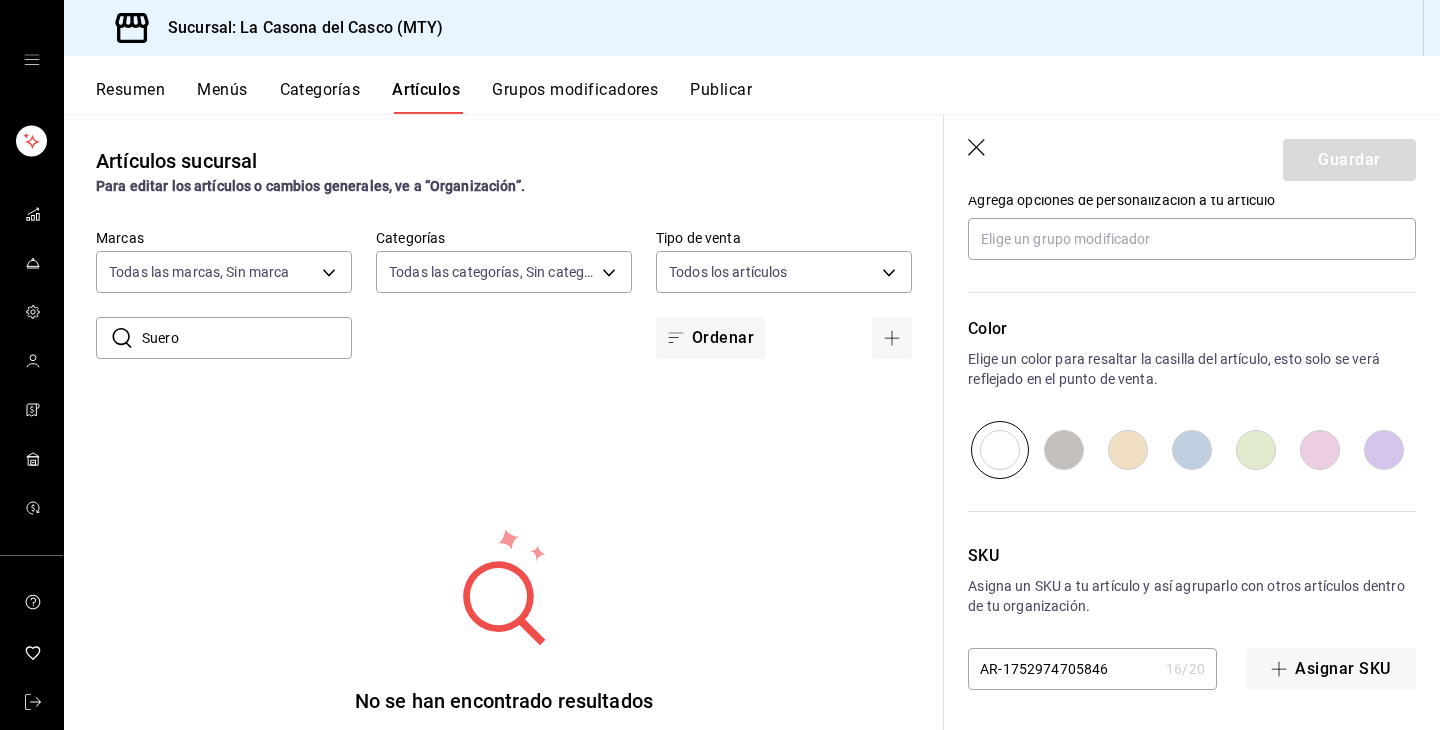 scroll, scrollTop: 869, scrollLeft: 0, axis: vertical 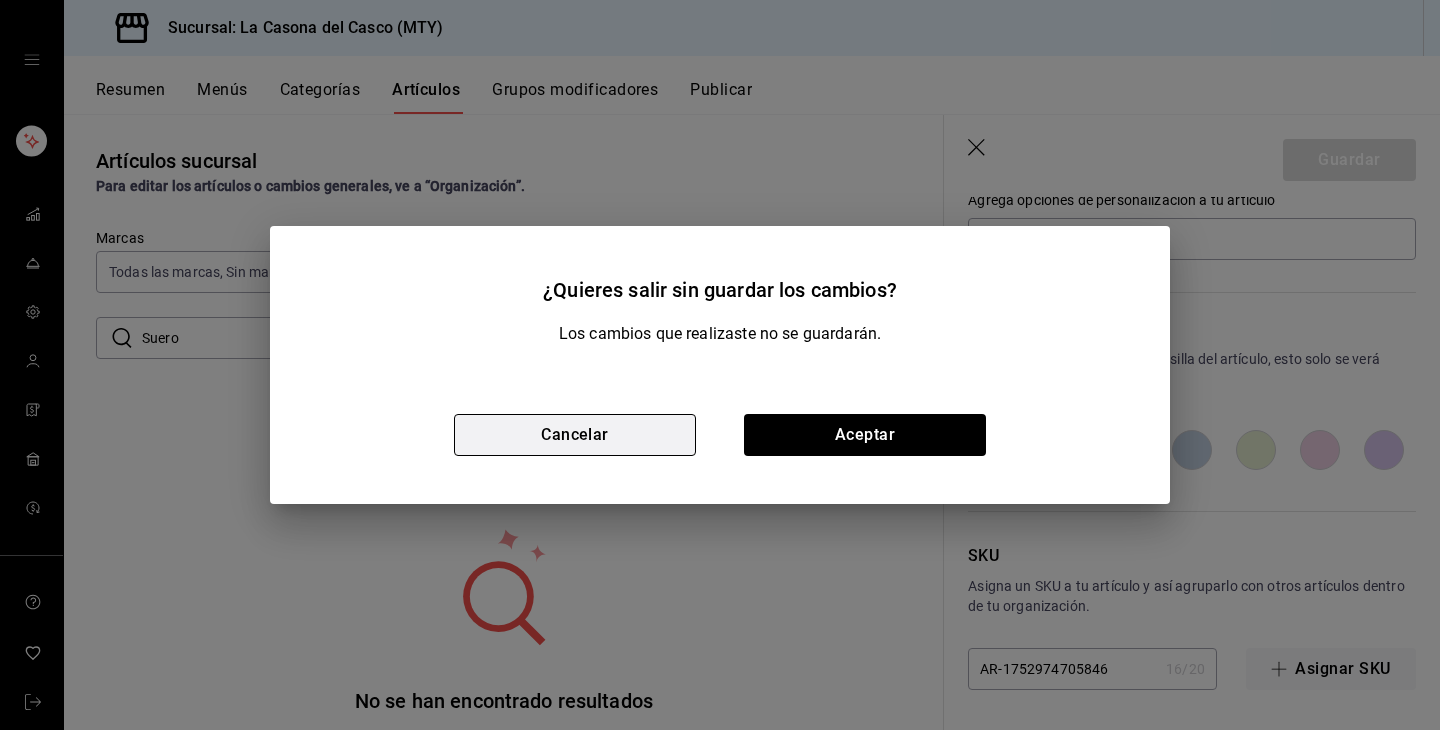 click on "Cancelar" at bounding box center (575, 435) 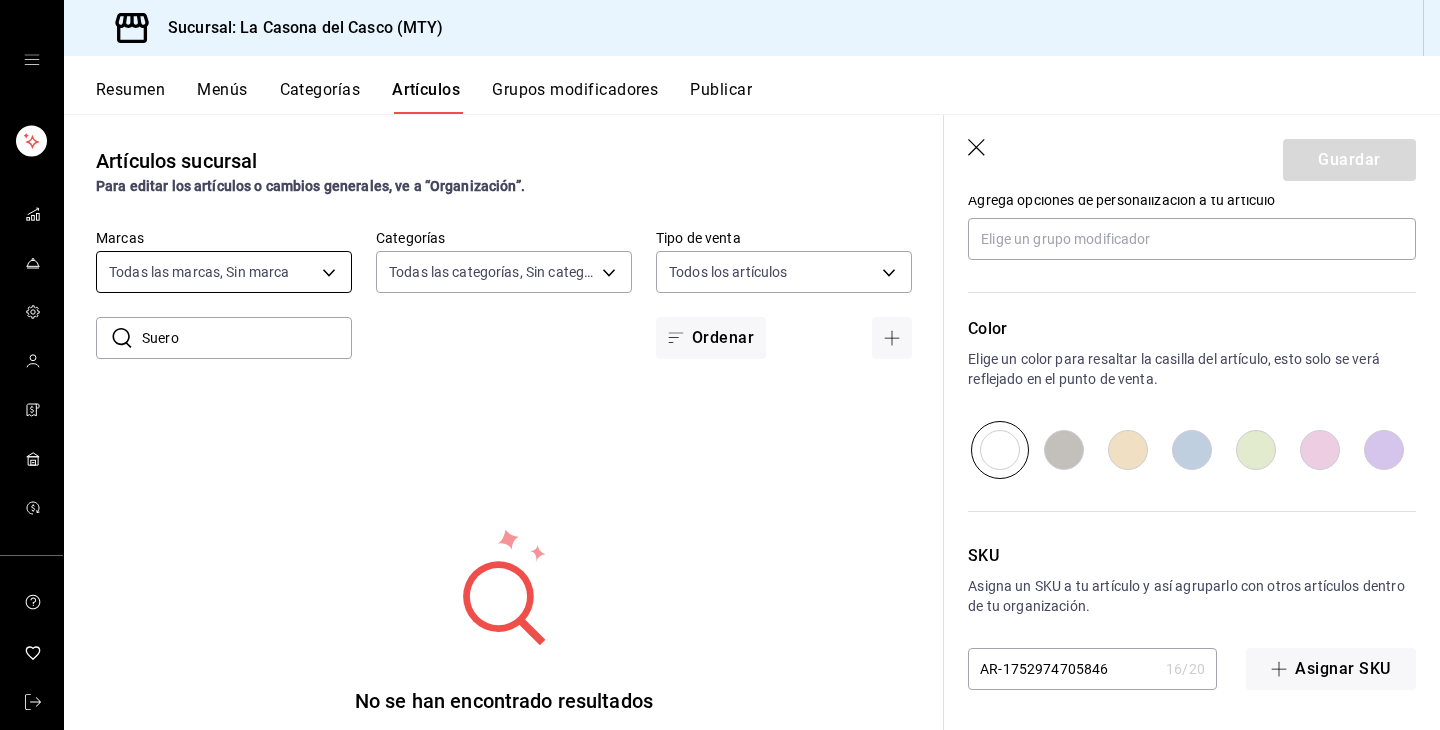 click on "Sucursal: La Casona del Casco (MTY) Resumen Menús Categorías Artículos Grupos modificadores Publicar Artículos sucursal Para editar los artículos o cambios generales, ve a “Organización”. ​ [PERSON_NAME] ​ Marcas Todas las marcas, Sin marca 7e4e7643-bc2c-442b-8a2a-9b04da6139a5 Categorías Todas las categorías, Sin categoría Tipo de venta Todos los artículos ALL Ordenar No [PERSON_NAME] encontrado resultados Parece que no podemos encontrar ningún resultado basado en tu búsqueda, intenta de nuevo. Guardar Nuevo artículo General [PERSON_NAME] ¿Cómo se va a llamar? Naranjada Mineral 17 /40 ¿Cómo se va a llamar? Ingresa una descripción x 0 /125 ​ Foto JPG o PNG hasta 10 MB mínimo 320px y máximo 1144px. Te sugerimos incluir foto para evitar errores de publicación. Agrega una foto Tipo de venta Precio fijo Opción de modificador Venta por peso Precio Categorías Elige una categoría existente Grupos modificadores Agrega opciones de personalización a tu artículo Color SKU AR-1752974705846 16 / 20 ​ 0 0" at bounding box center [720, 365] 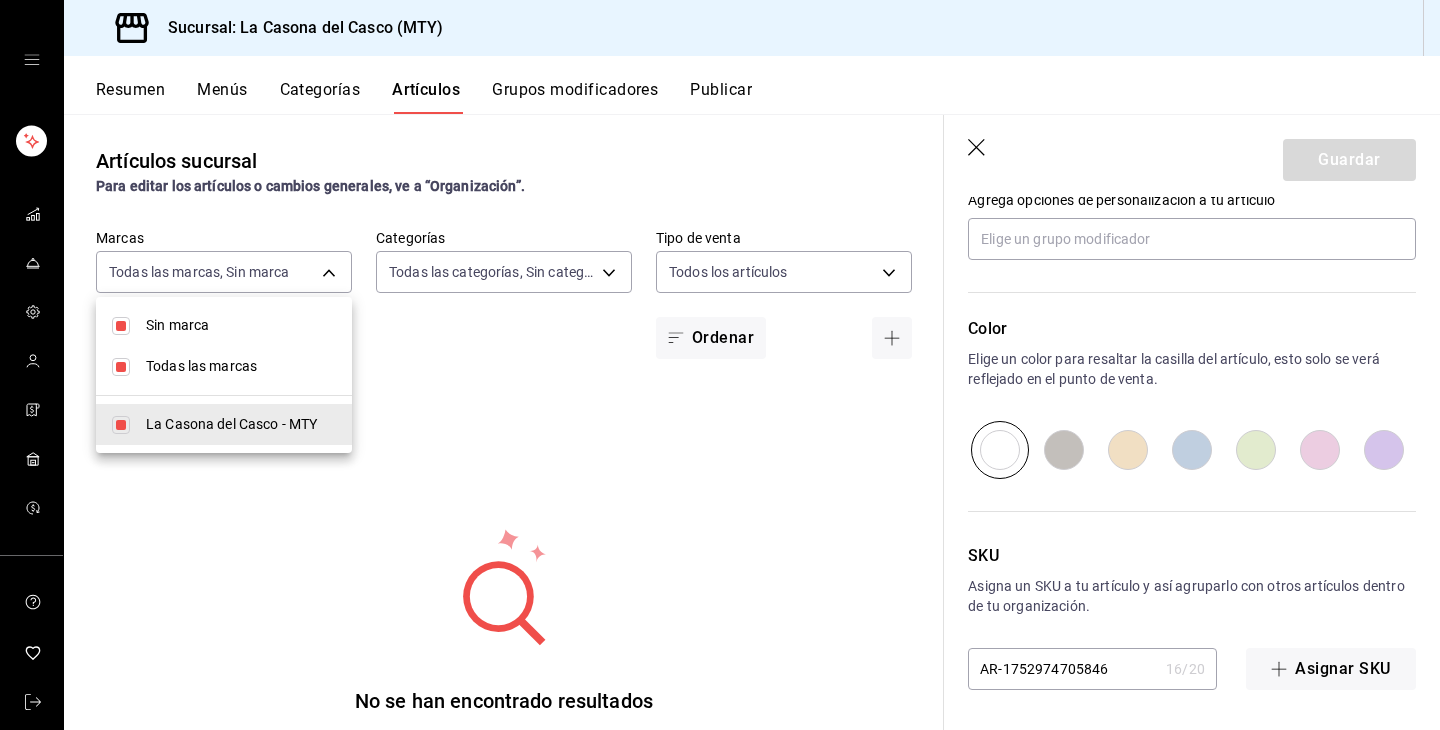 click at bounding box center (720, 365) 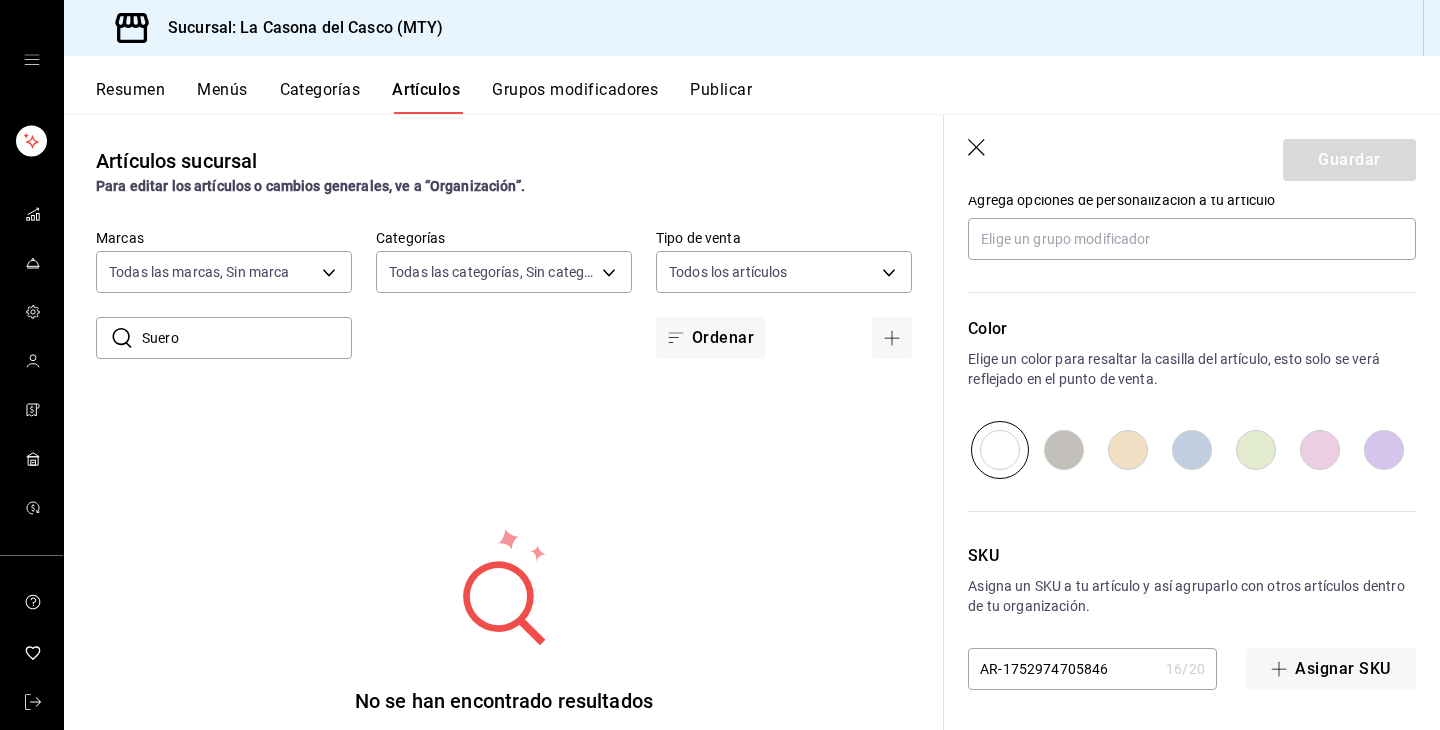 click on "Suero" at bounding box center [247, 338] 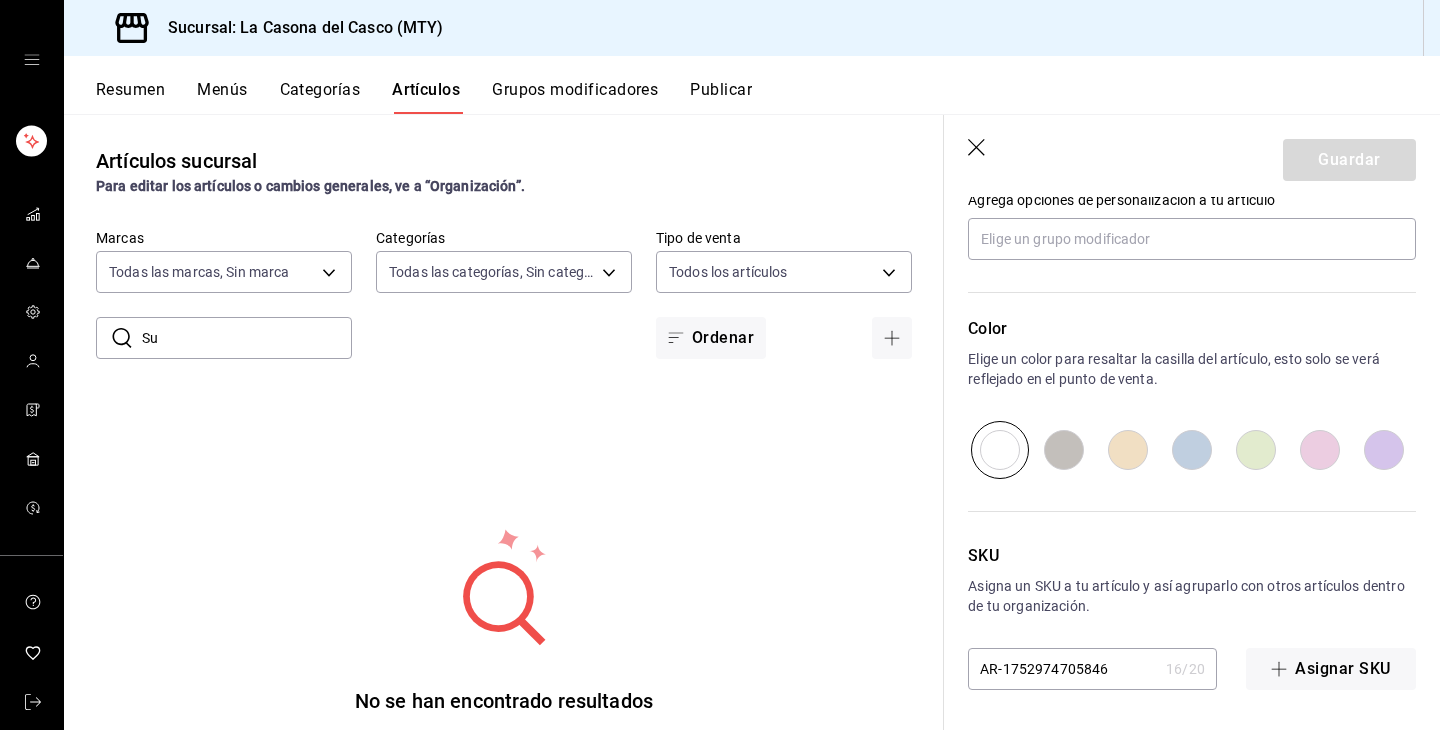 type on "S" 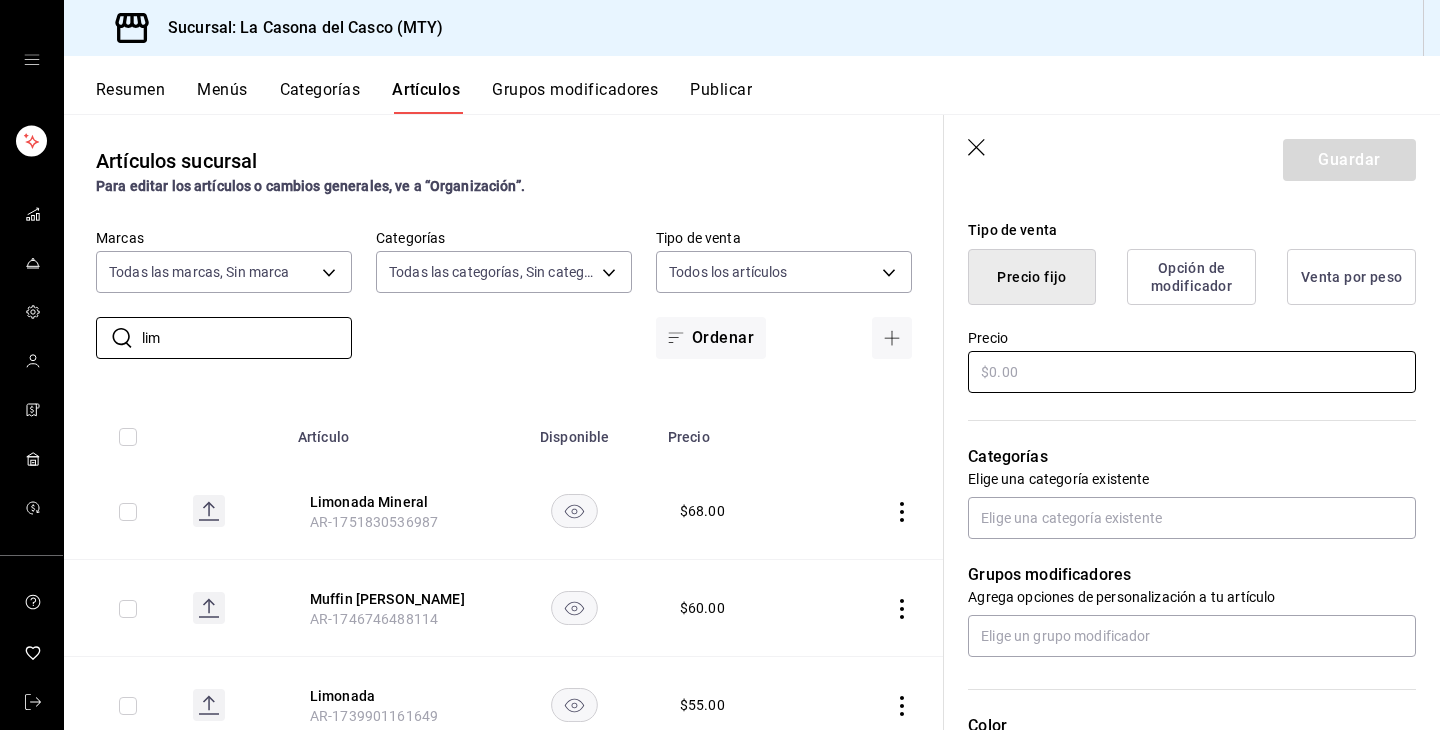 scroll, scrollTop: 481, scrollLeft: 0, axis: vertical 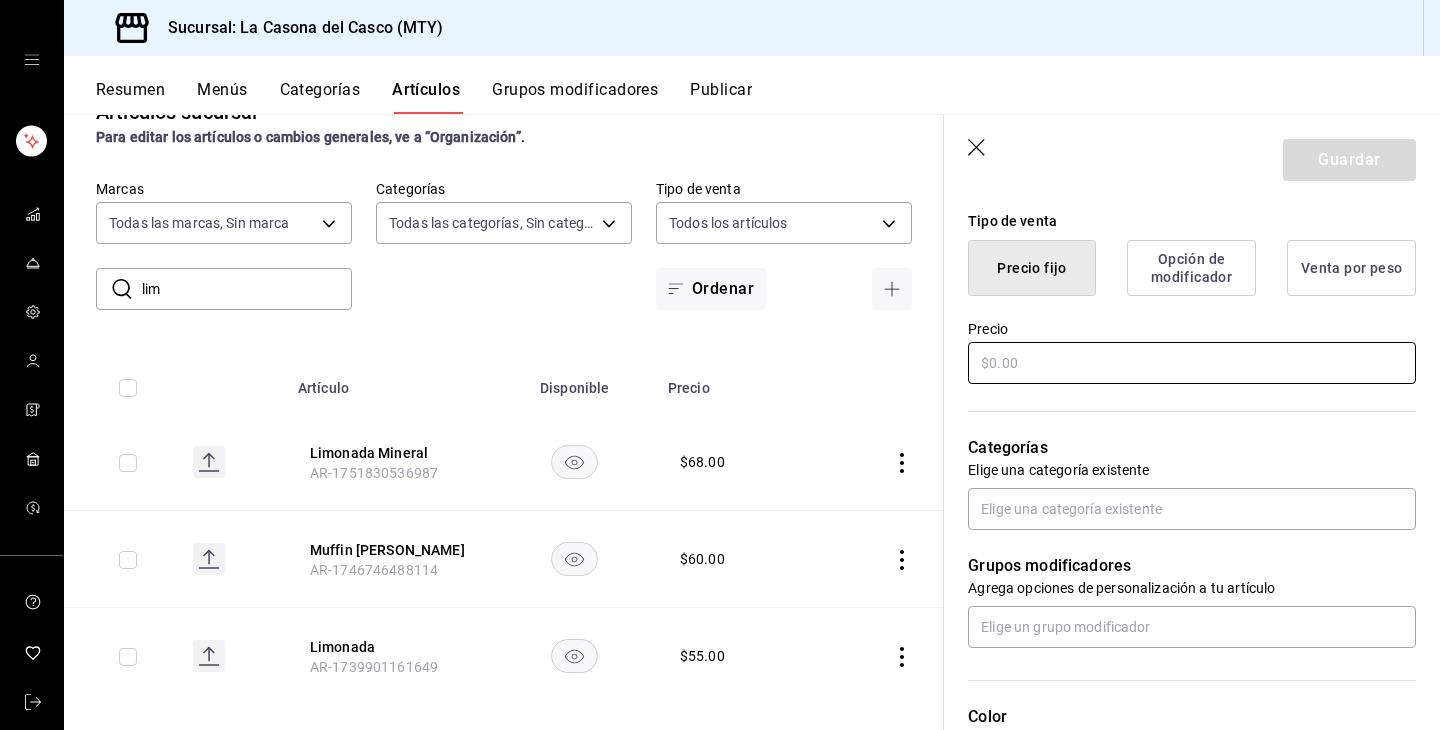 click at bounding box center (1192, 363) 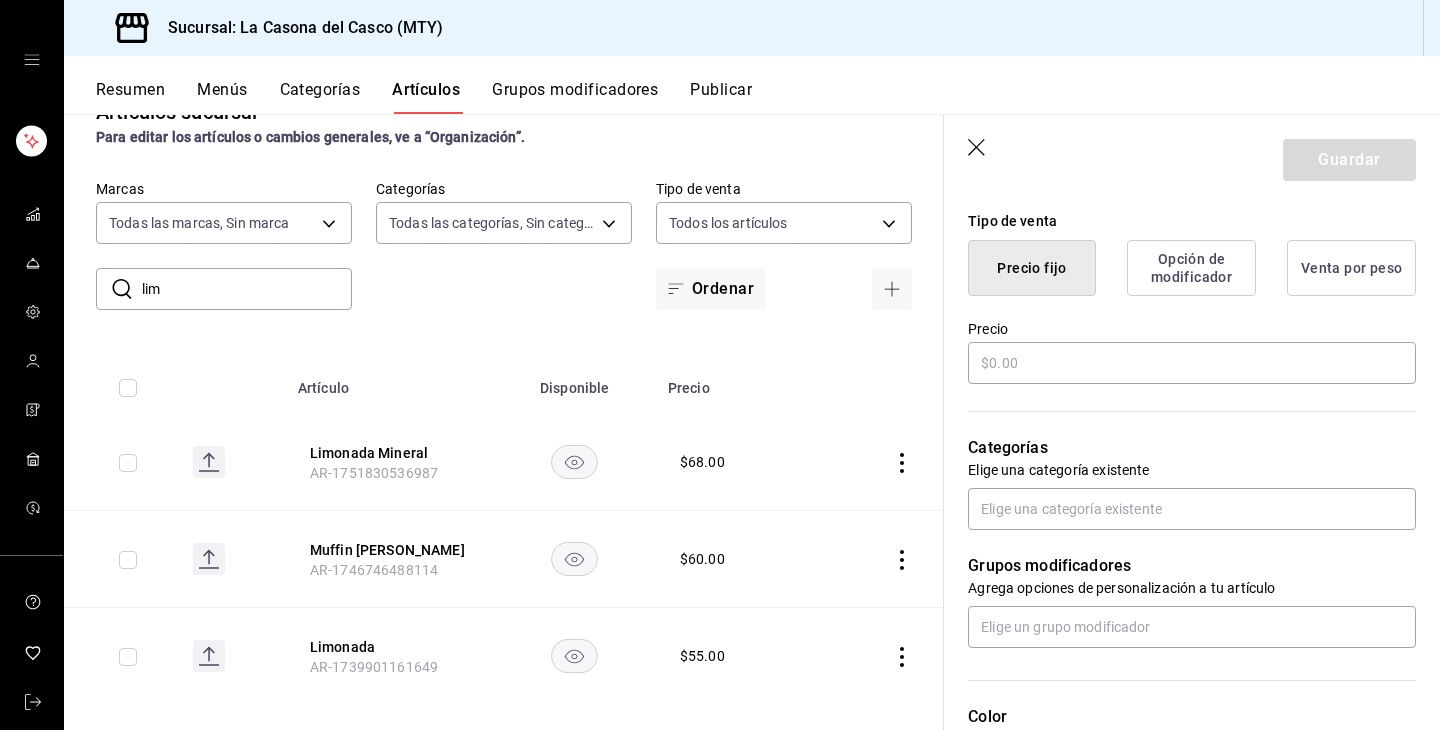click on "lim" at bounding box center (247, 289) 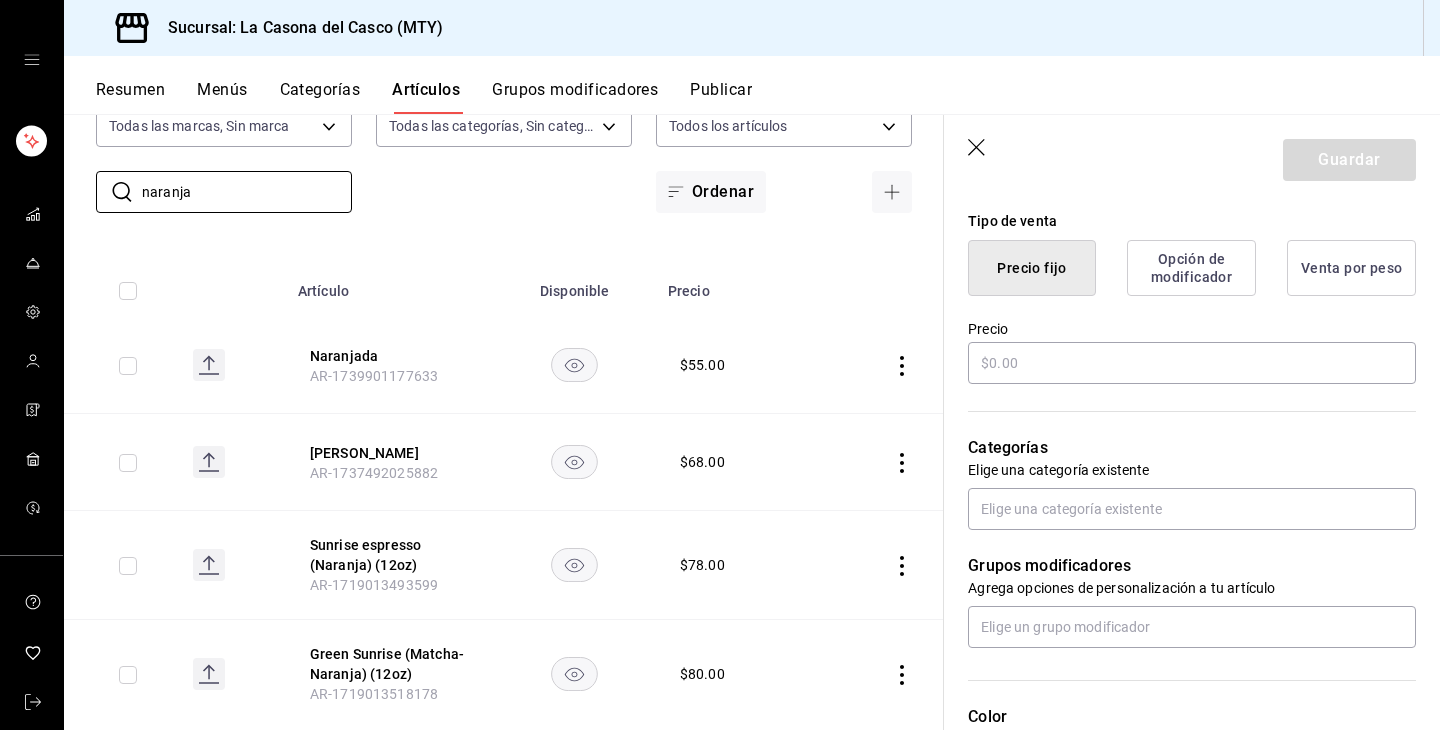 scroll, scrollTop: 147, scrollLeft: 0, axis: vertical 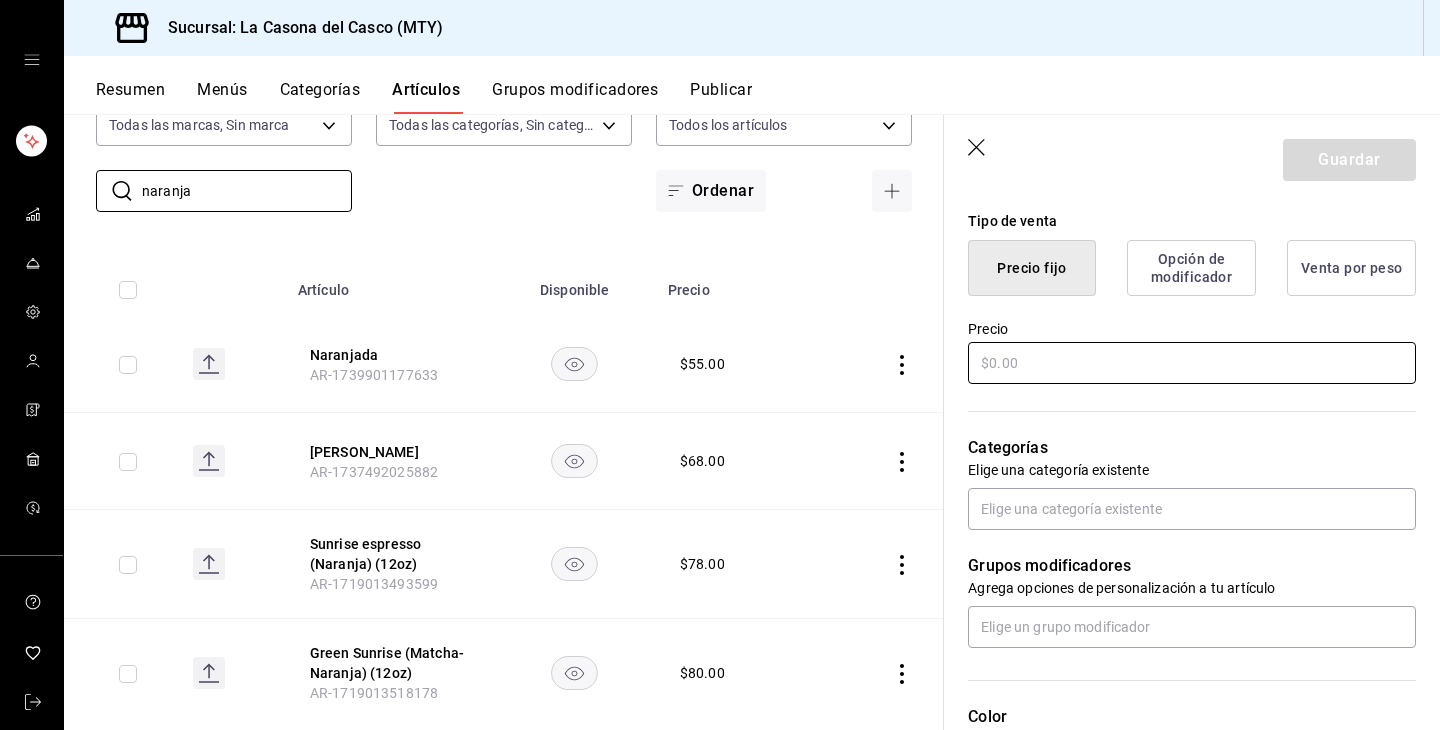 type on "naranja" 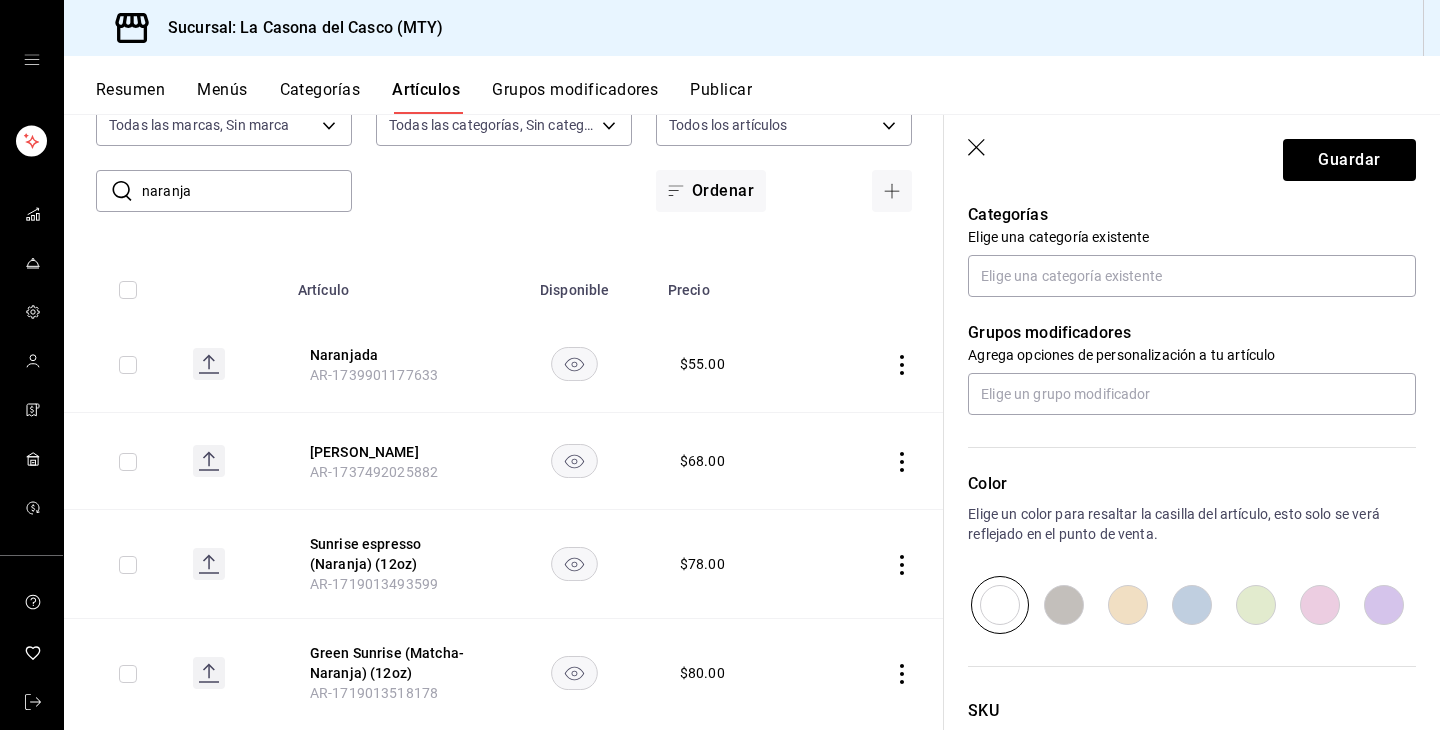 scroll, scrollTop: 700, scrollLeft: 0, axis: vertical 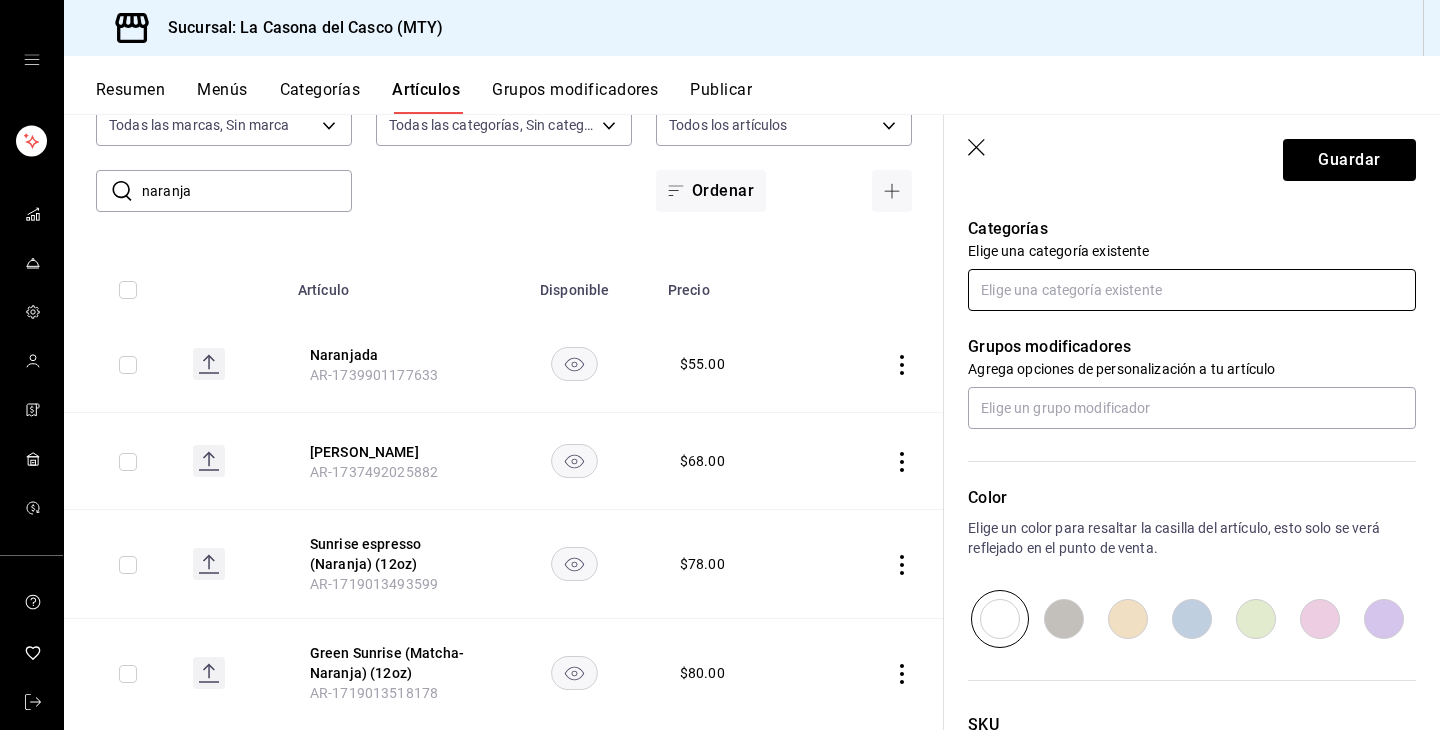 type on "$68.00" 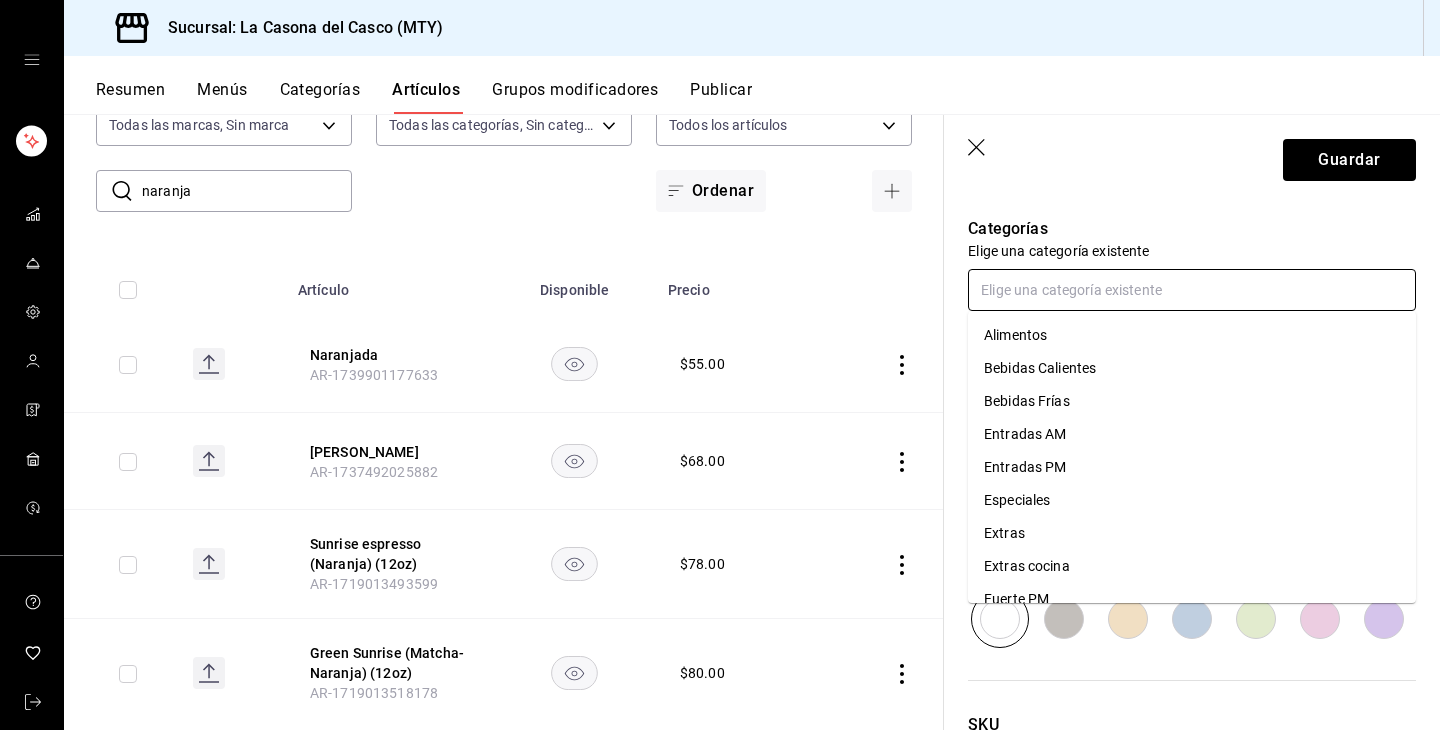 click at bounding box center [1192, 290] 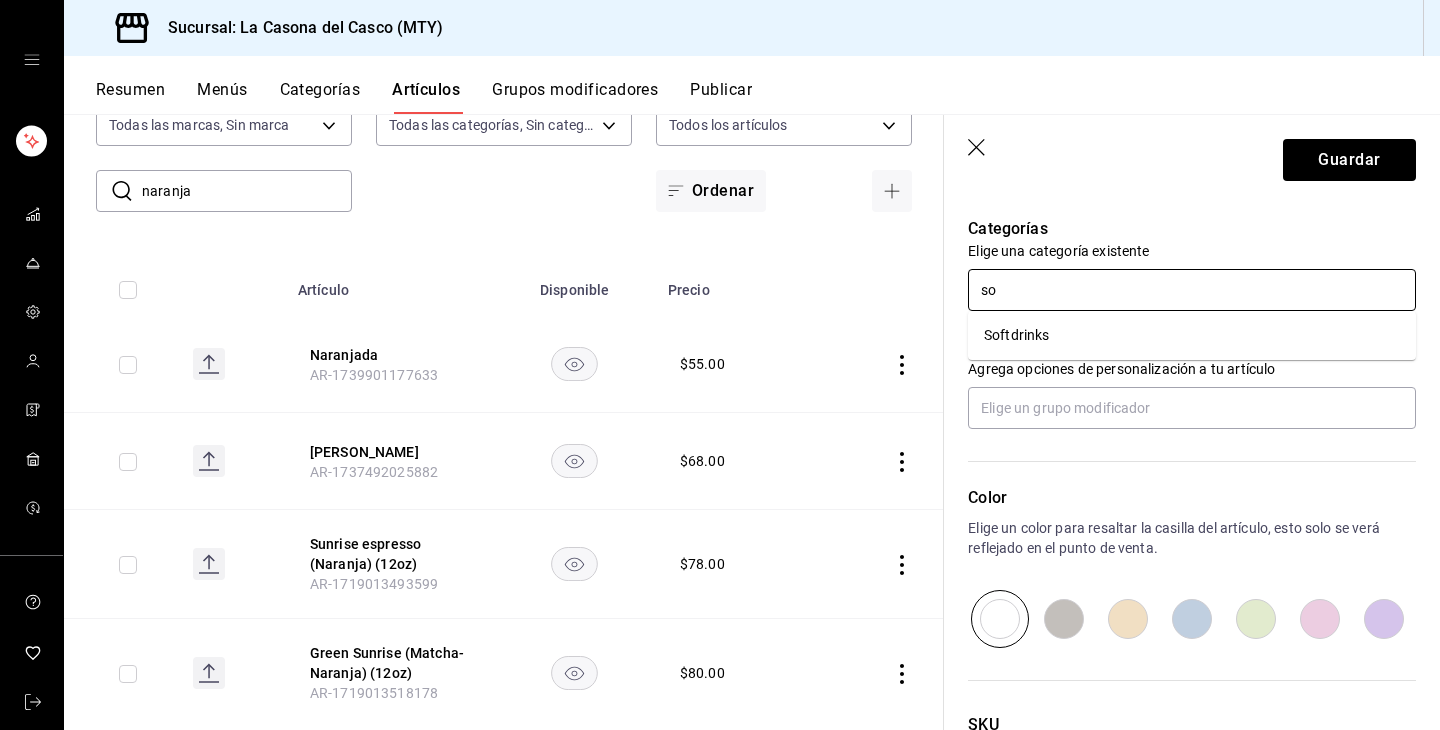 type on "sof" 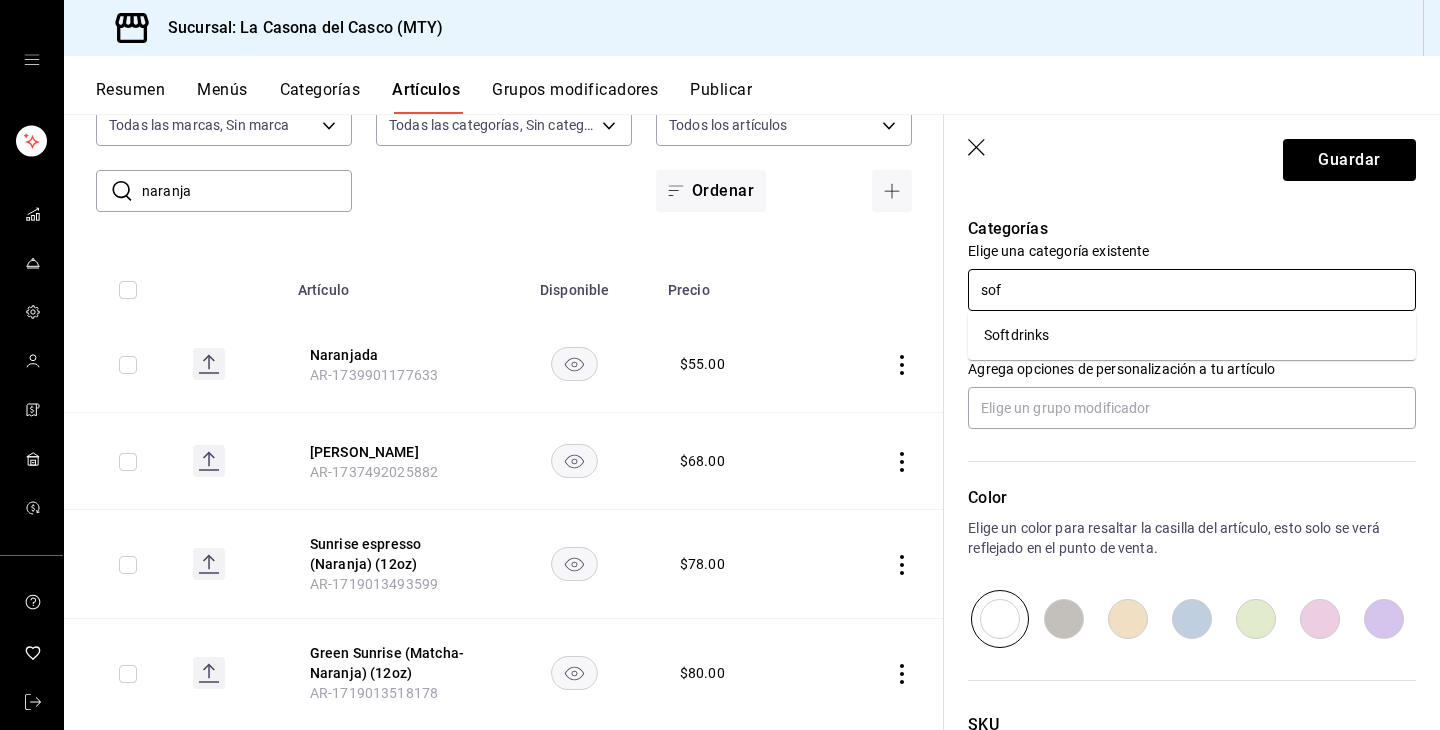 click on "Softdrinks" at bounding box center (1192, 335) 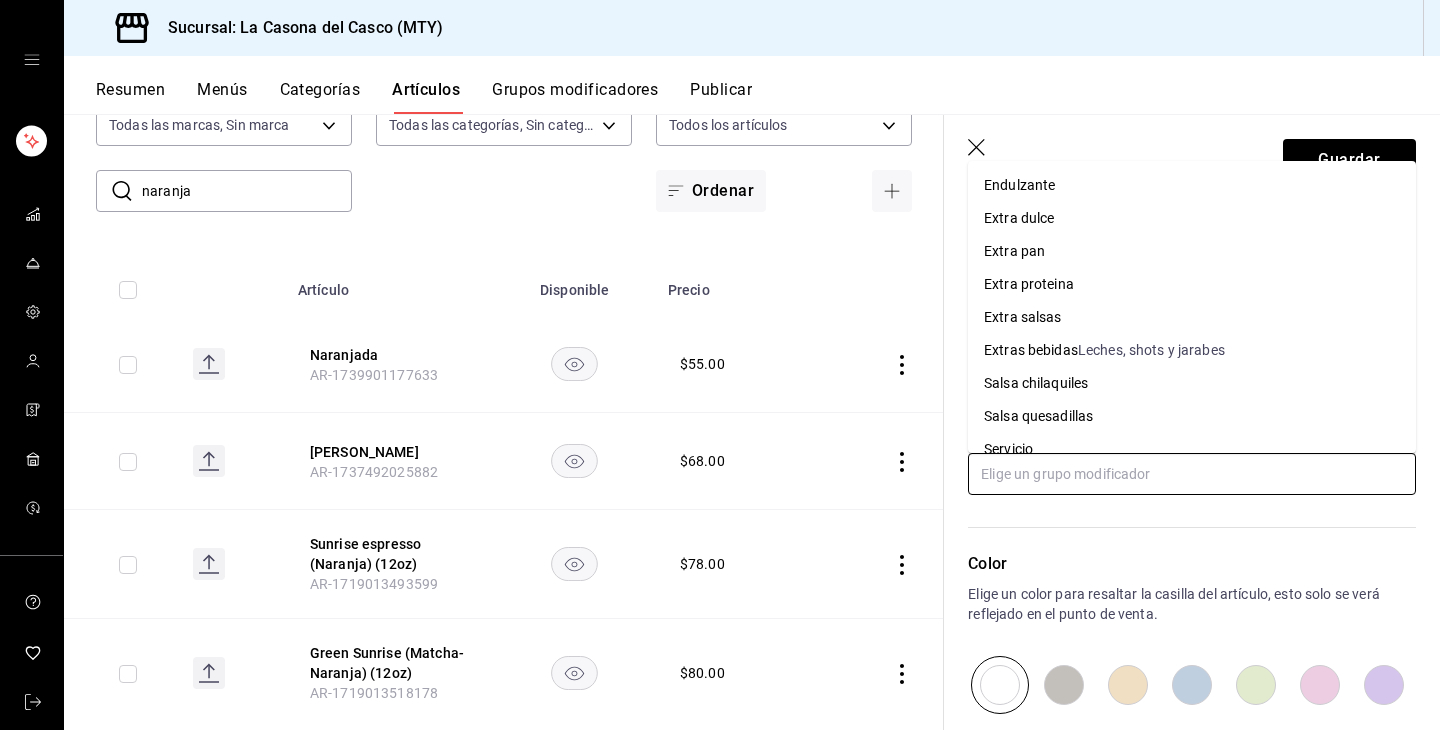 click at bounding box center [1192, 474] 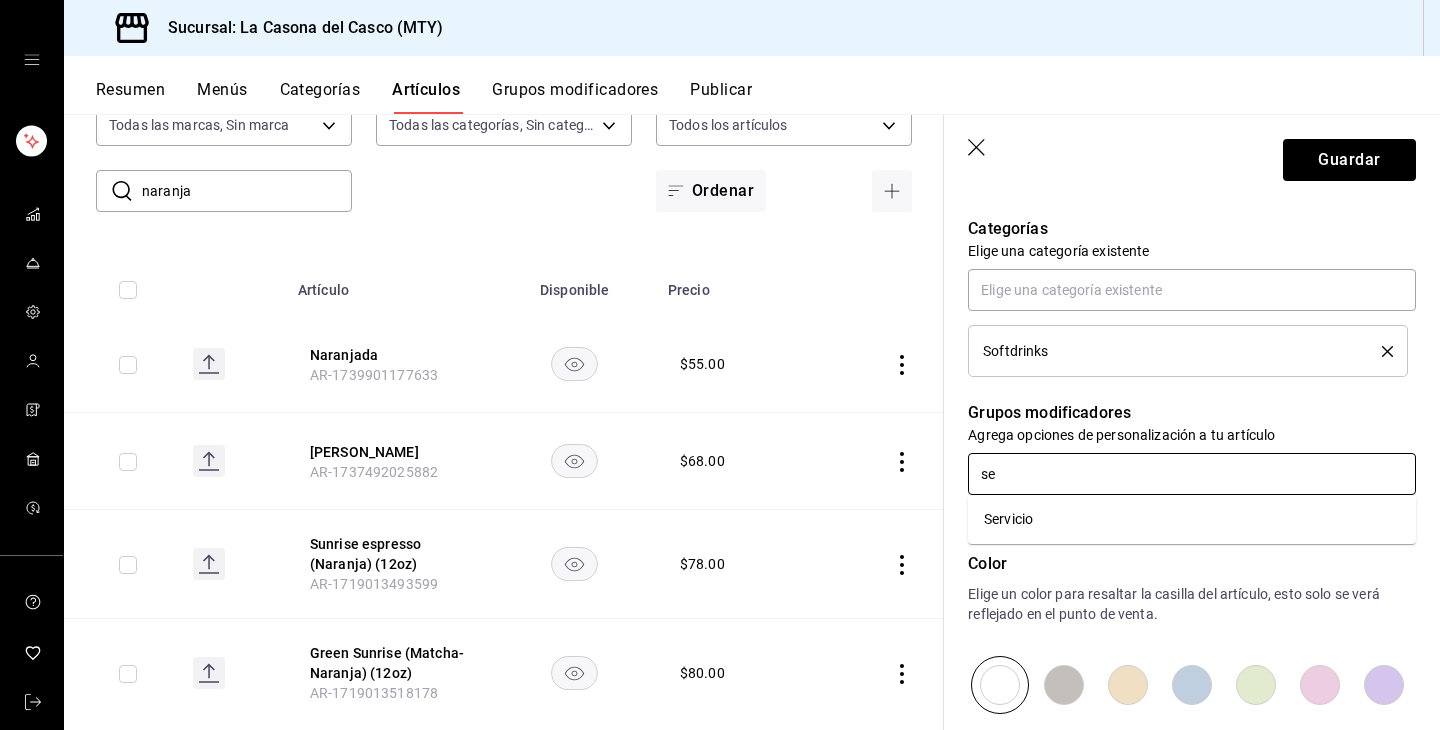 type on "ser" 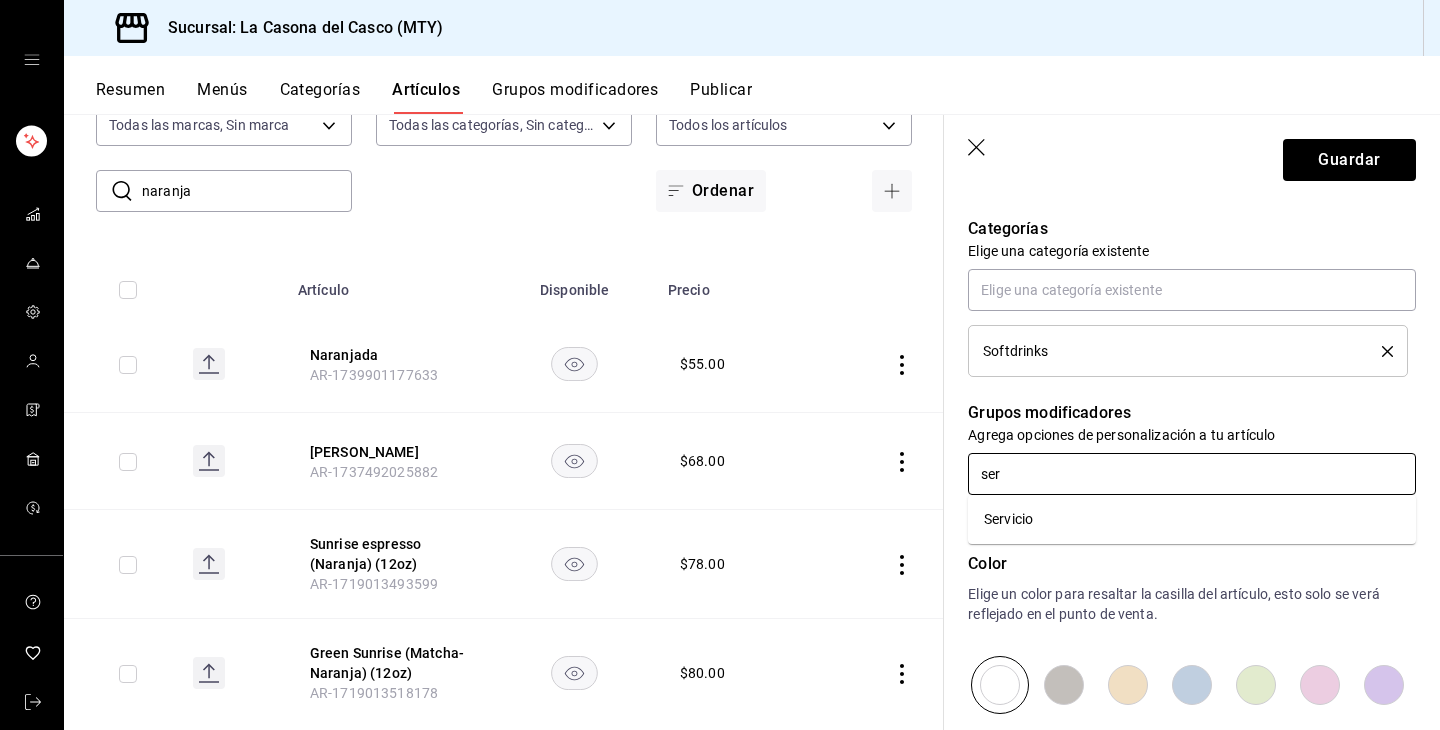 click on "Servicio" at bounding box center [1008, 519] 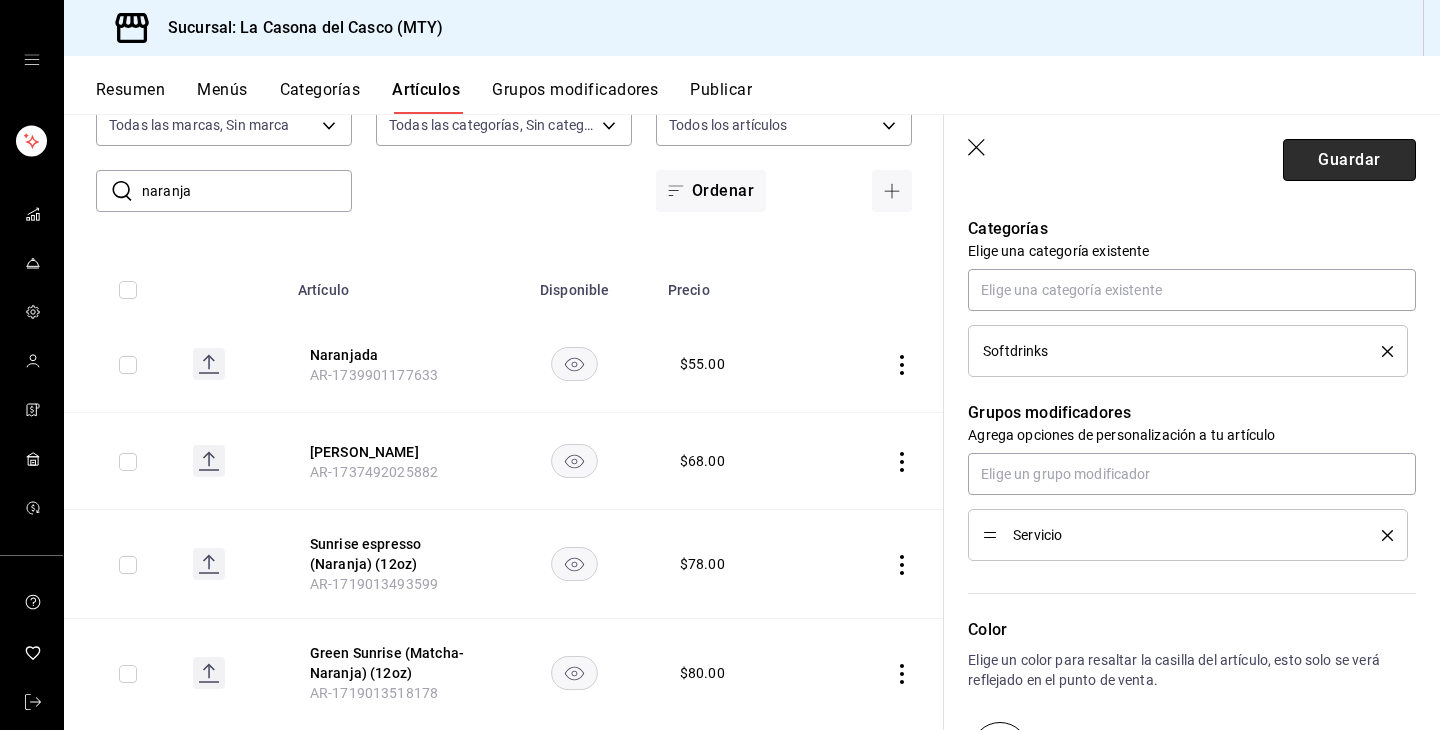 click on "Guardar" at bounding box center [1349, 160] 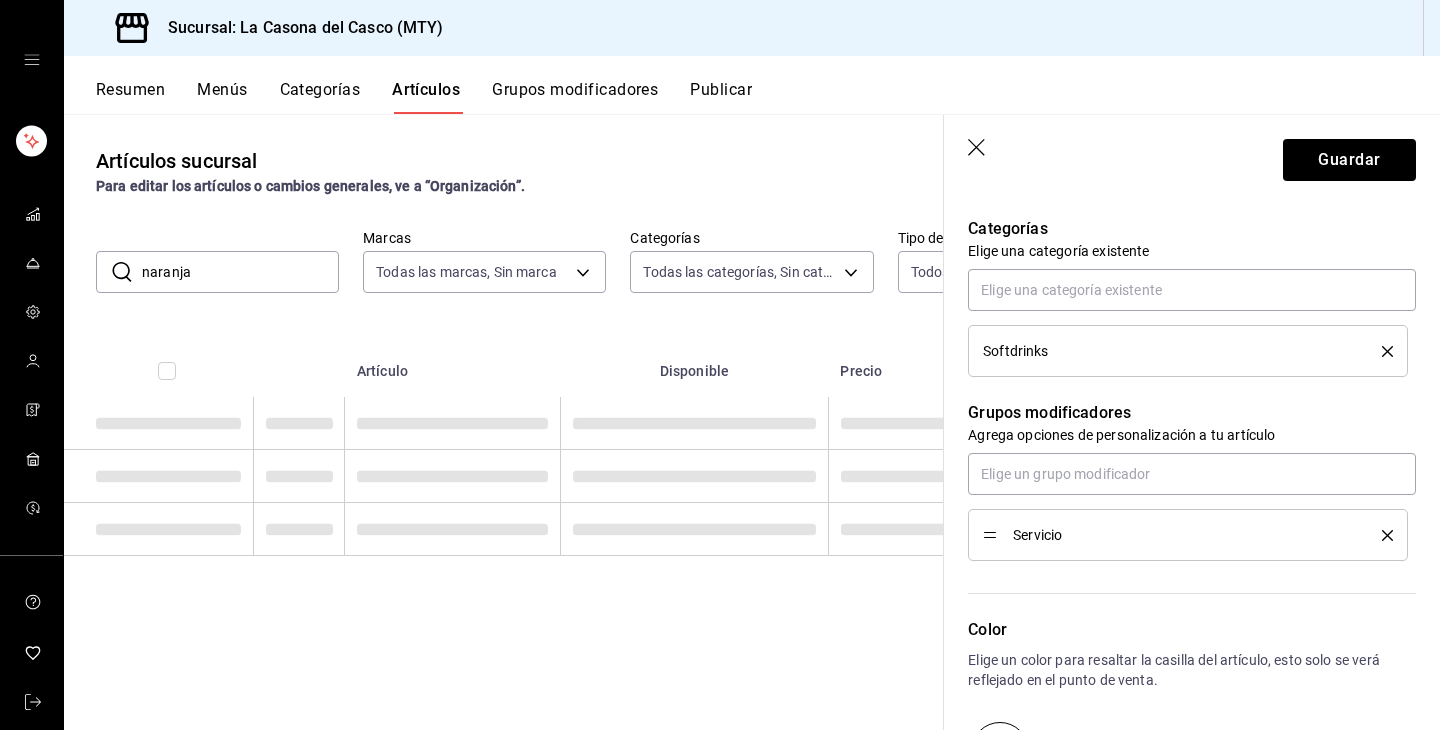 scroll, scrollTop: 0, scrollLeft: 0, axis: both 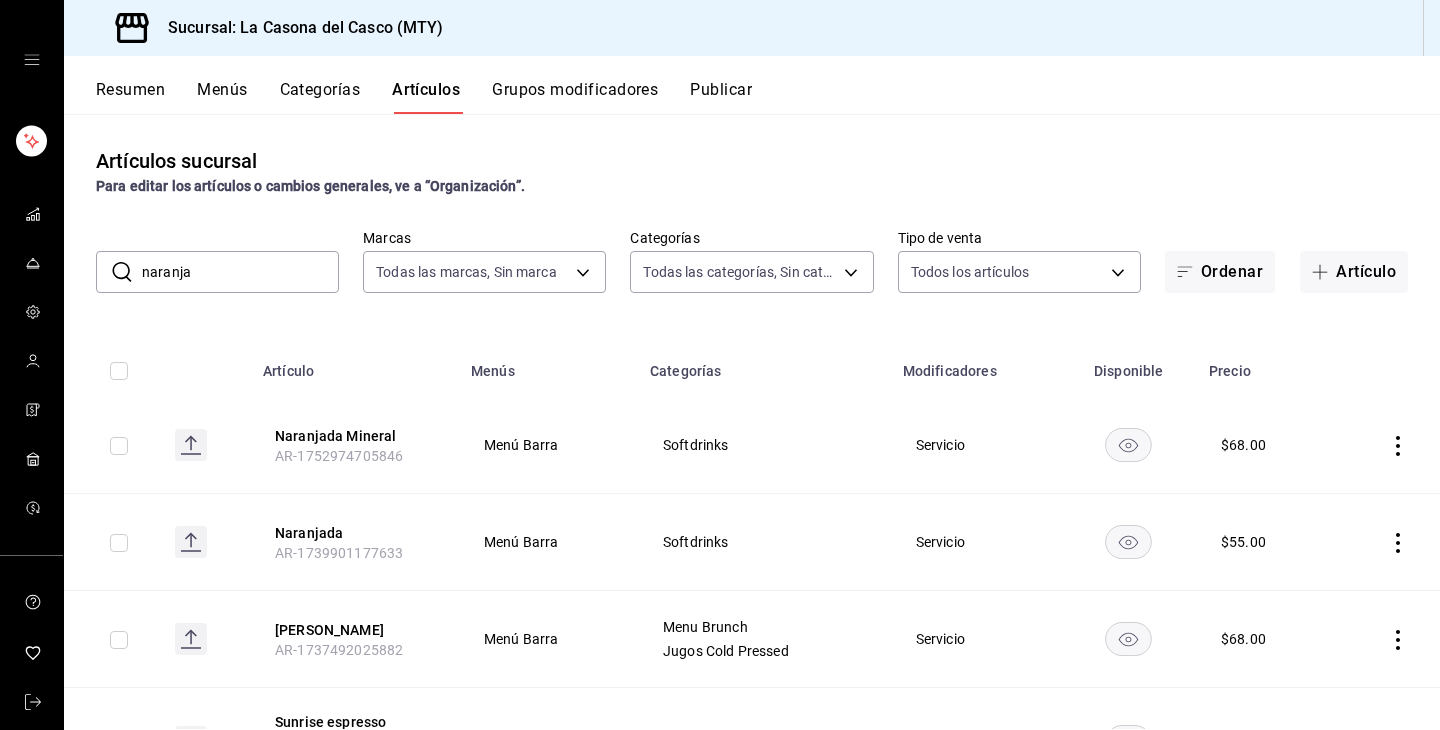 click on "Resumen" at bounding box center (130, 97) 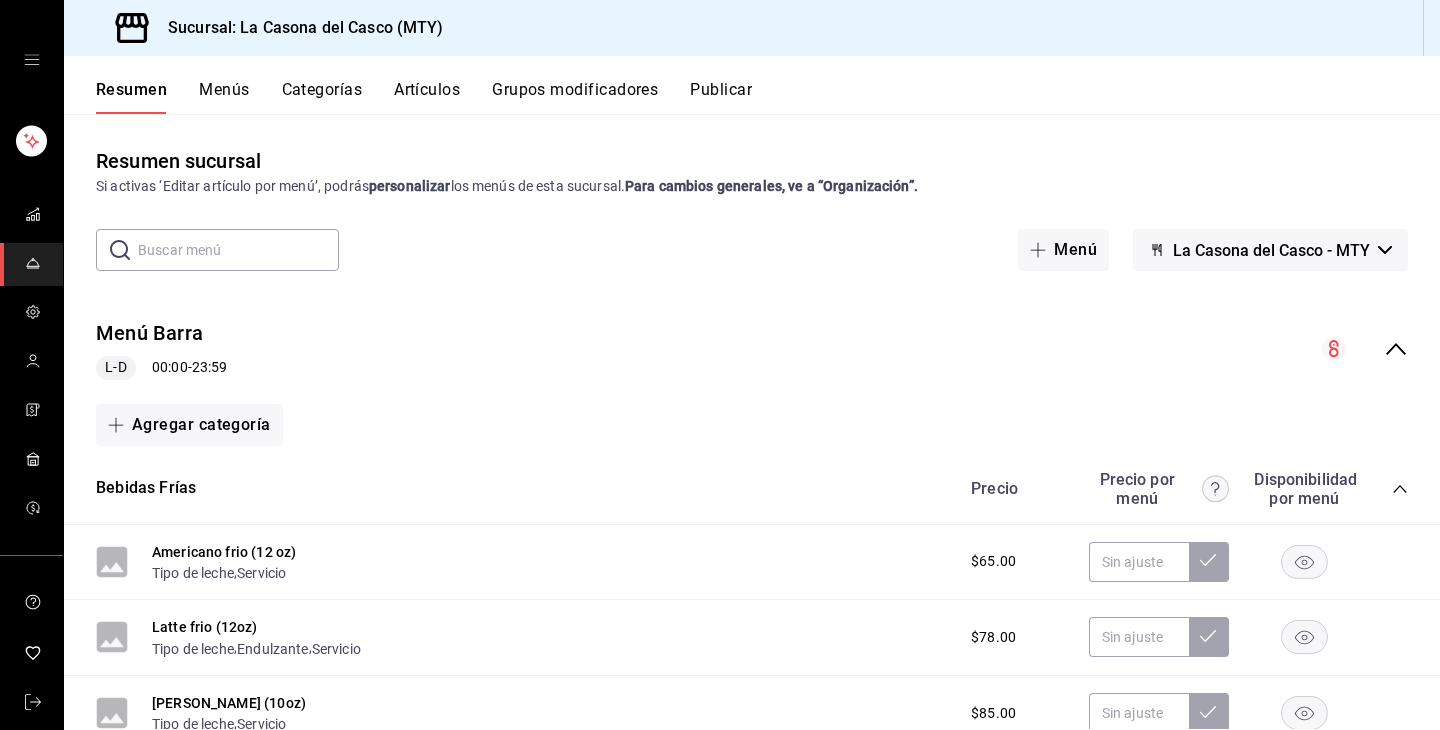 scroll, scrollTop: 0, scrollLeft: 0, axis: both 